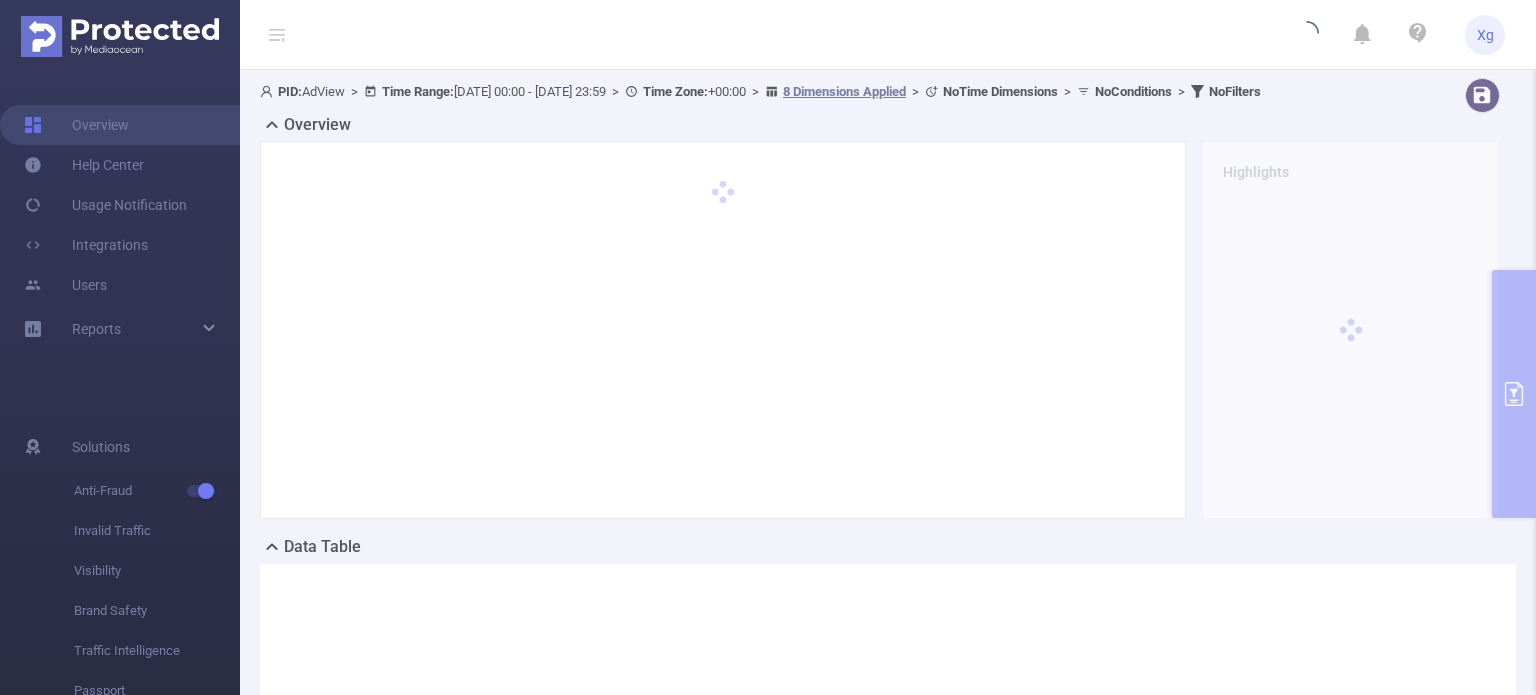 scroll, scrollTop: 0, scrollLeft: 0, axis: both 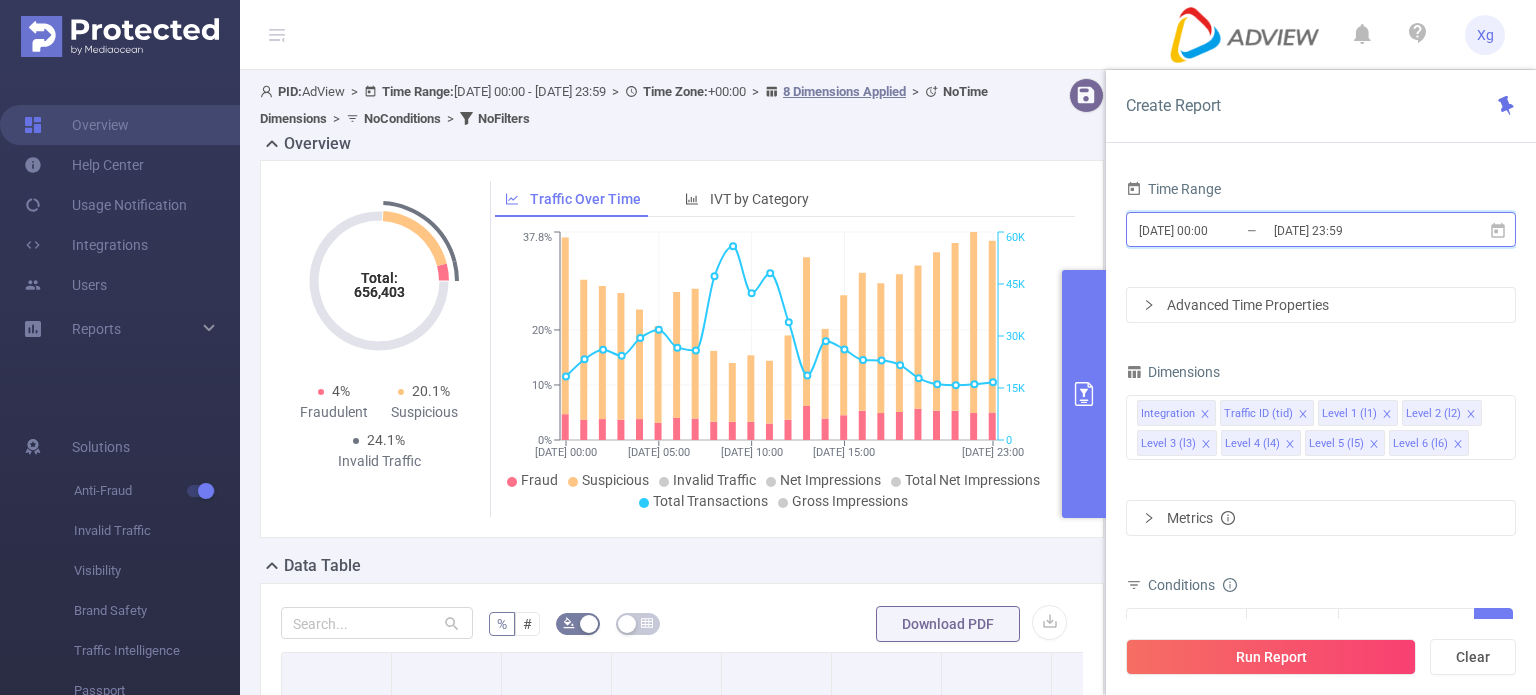 click 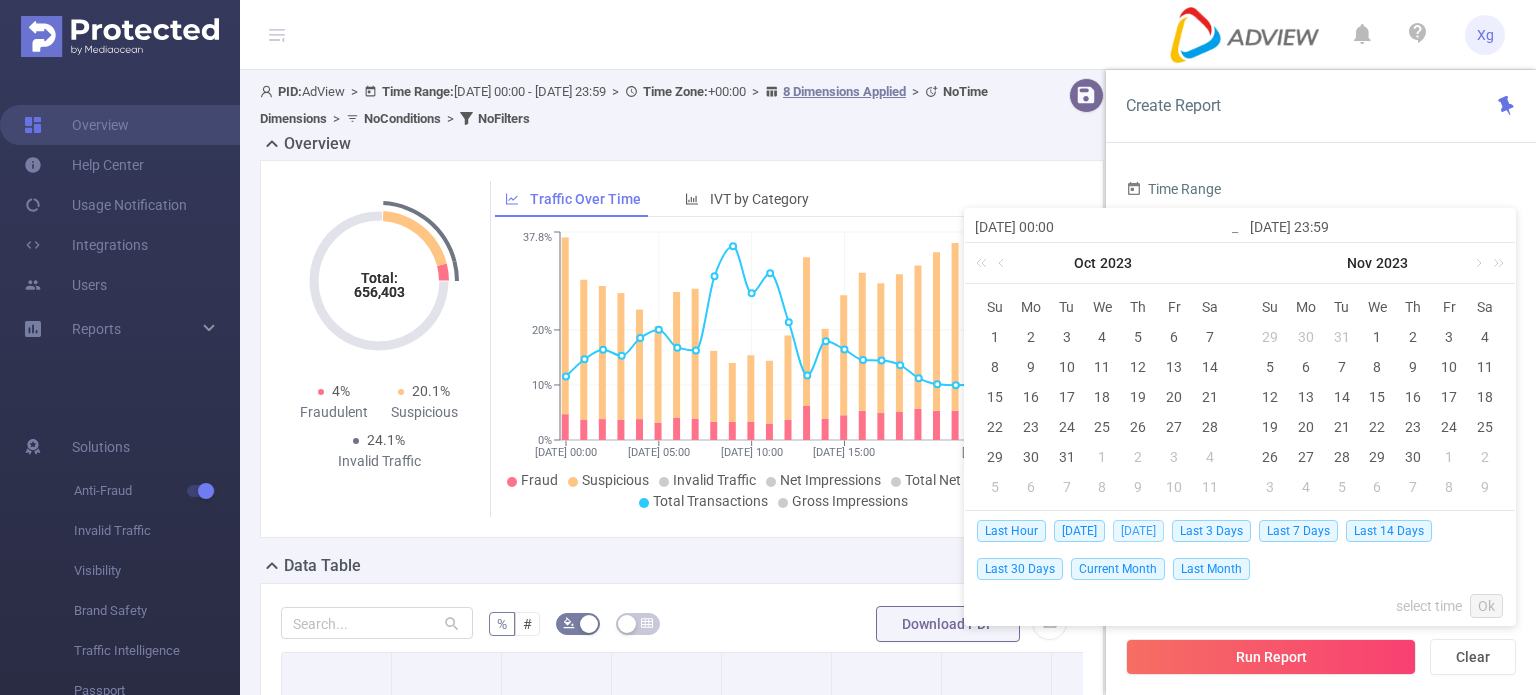 click on "[DATE]" at bounding box center (1138, 531) 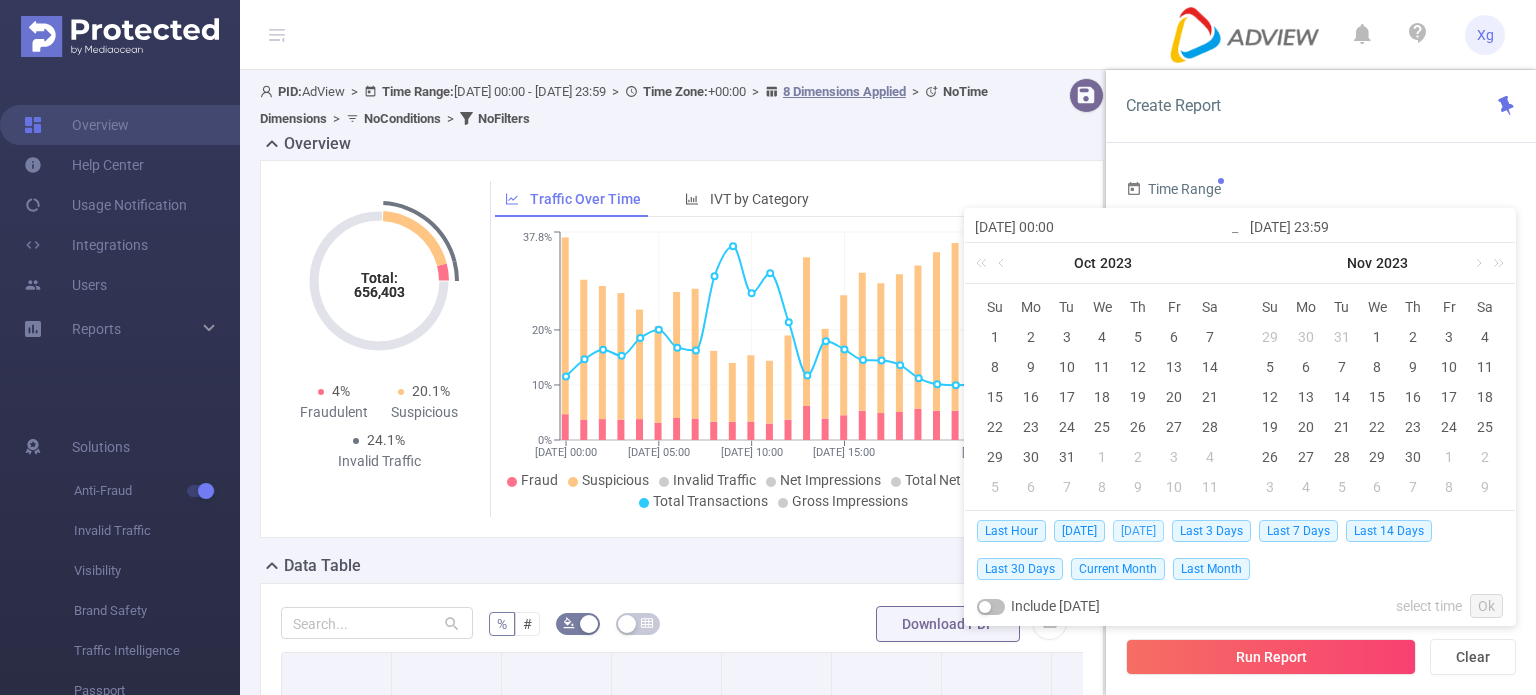 type on "[DATE] 00:00" 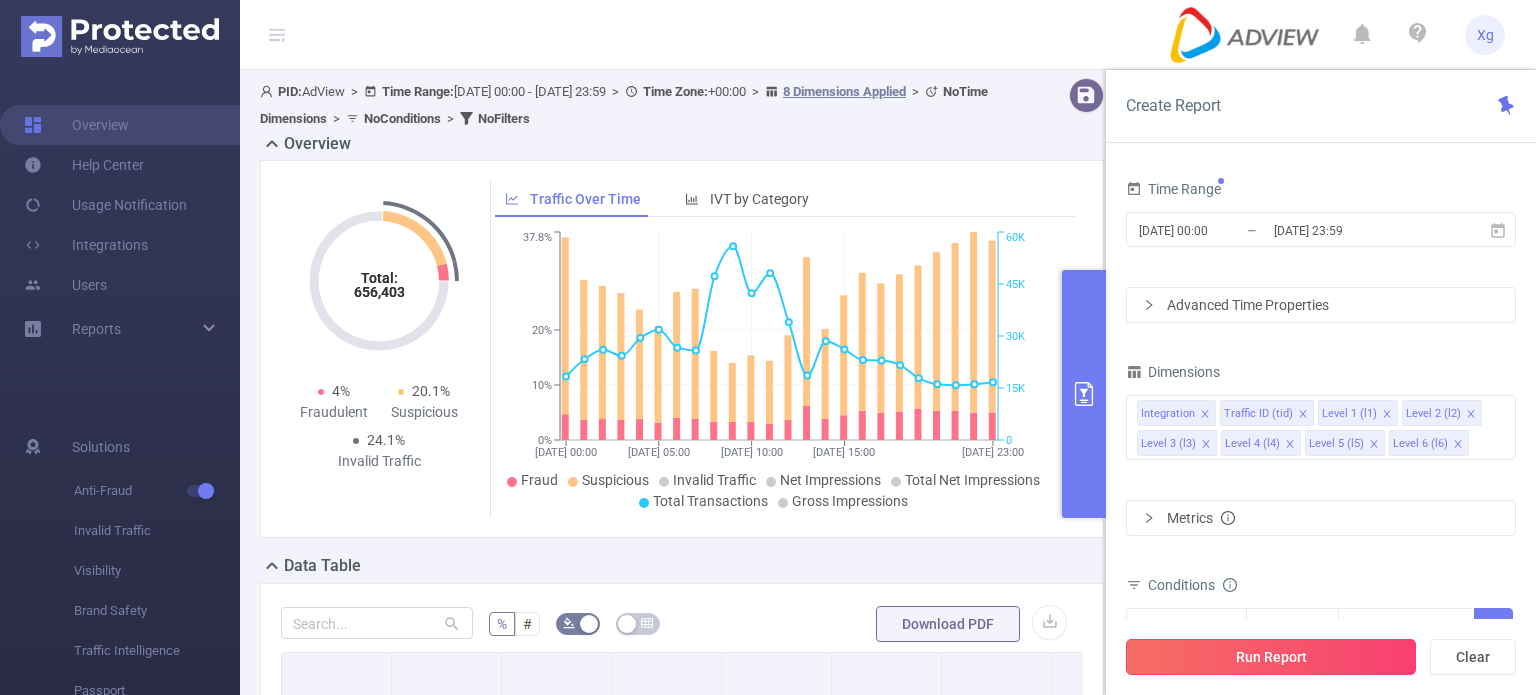 click on "Run Report" at bounding box center (1271, 657) 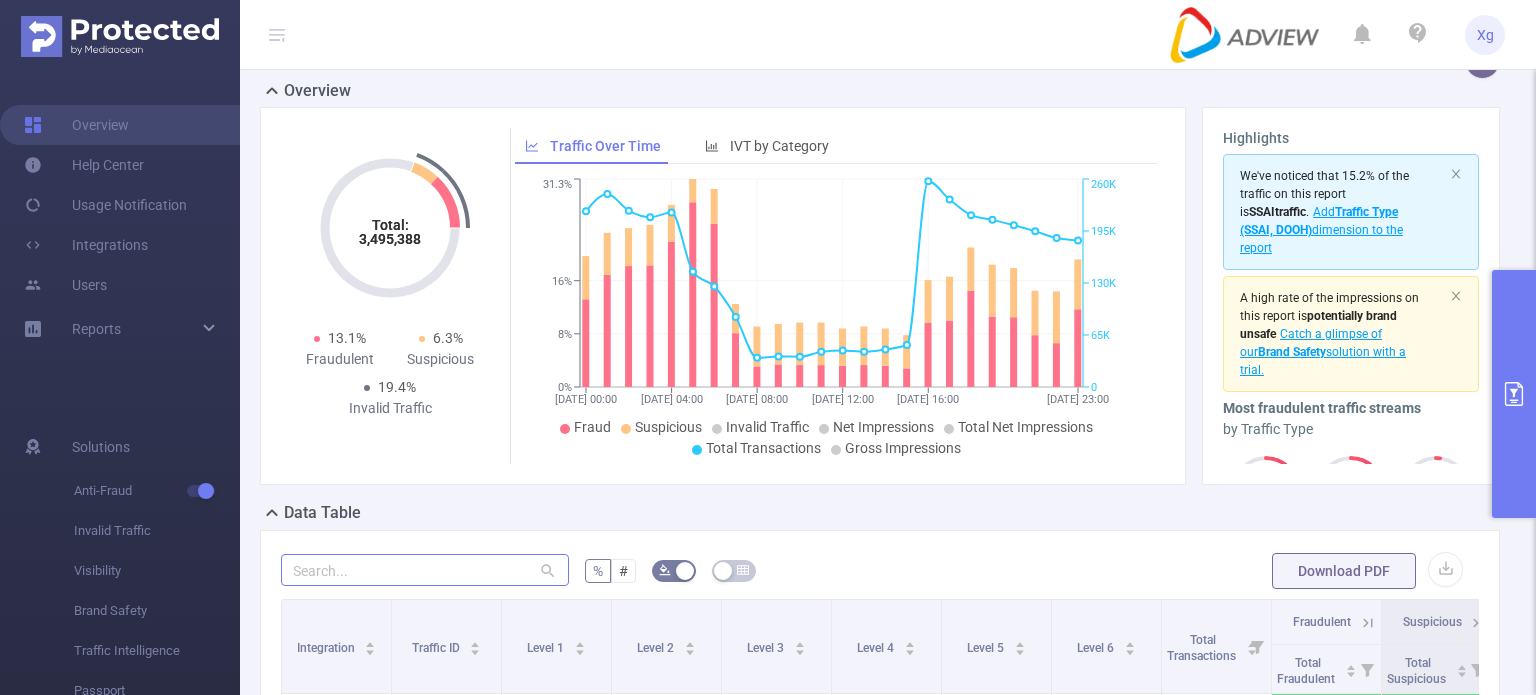 scroll, scrollTop: 0, scrollLeft: 0, axis: both 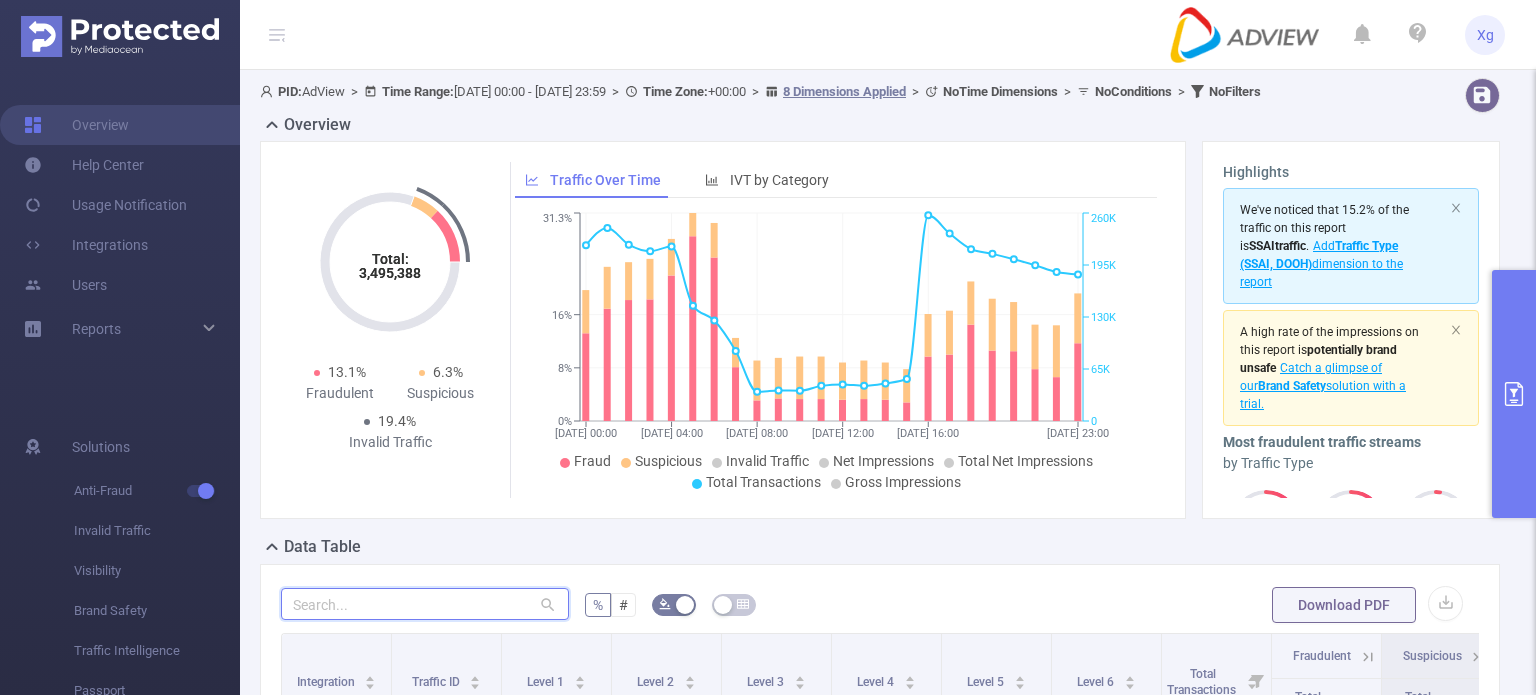 click at bounding box center (425, 604) 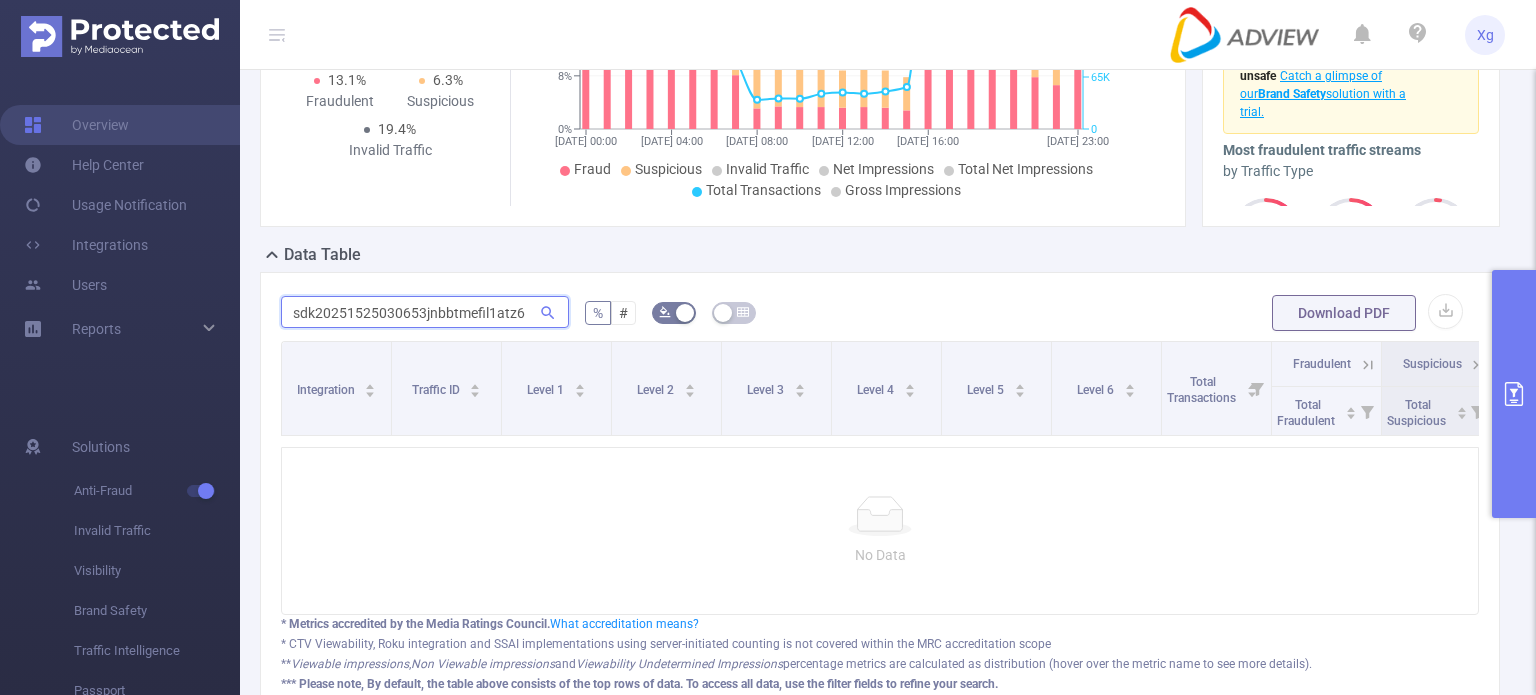 scroll, scrollTop: 300, scrollLeft: 0, axis: vertical 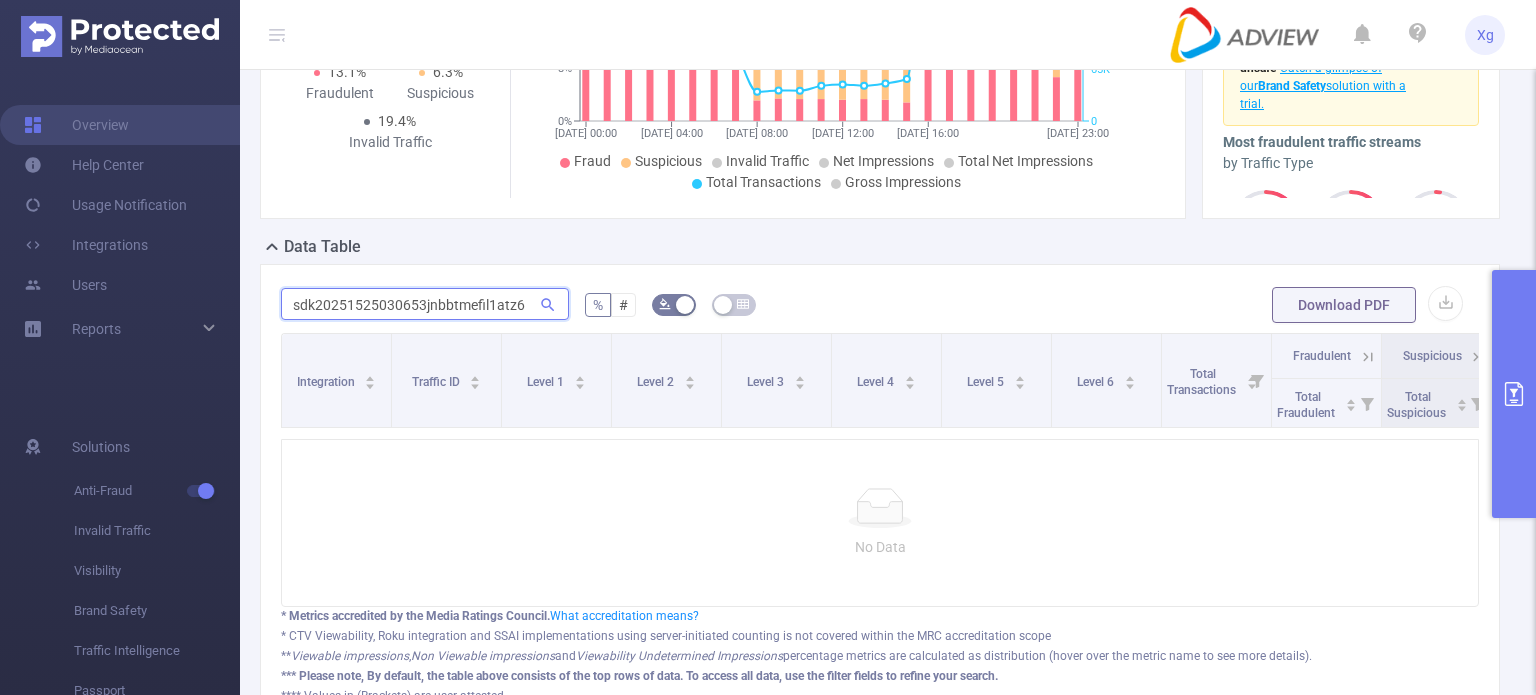 type on "sdk20251525030653jnbbtmefil1atz6" 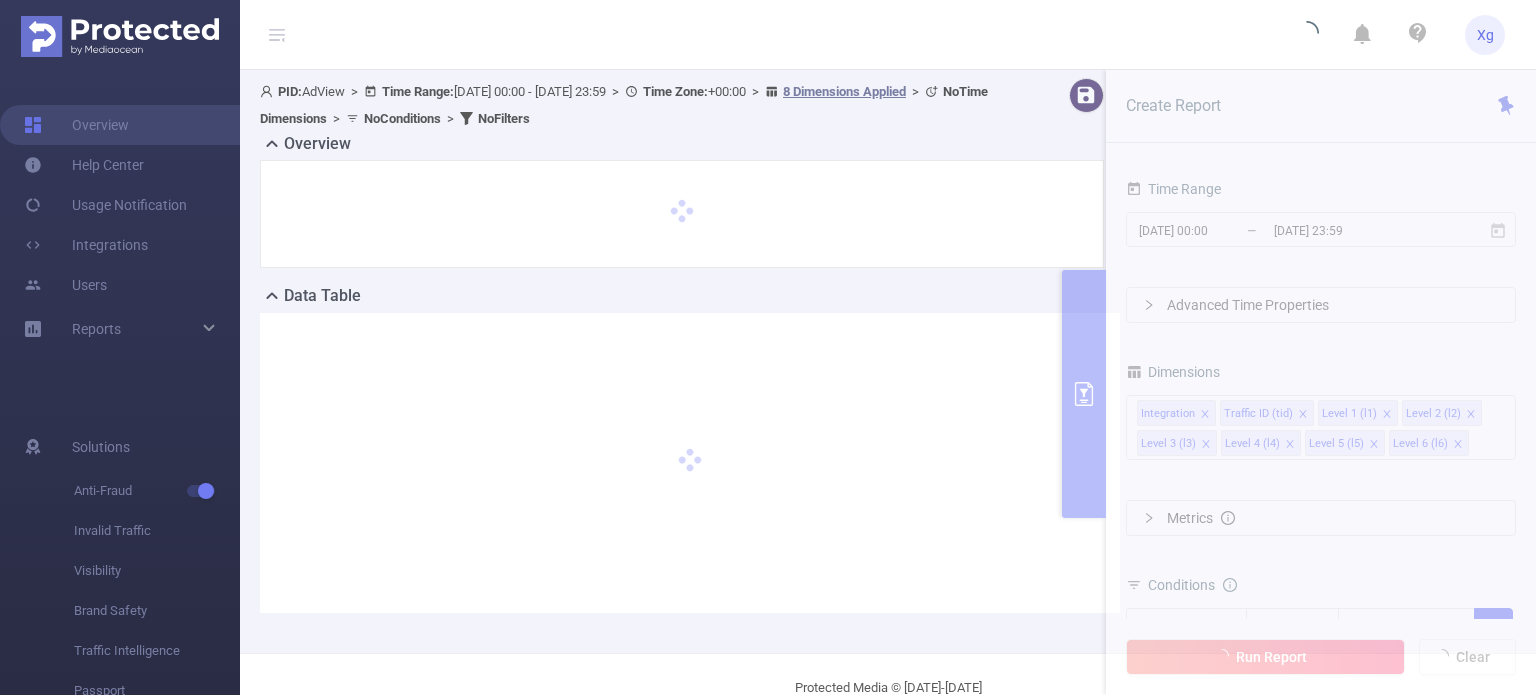 scroll, scrollTop: 0, scrollLeft: 0, axis: both 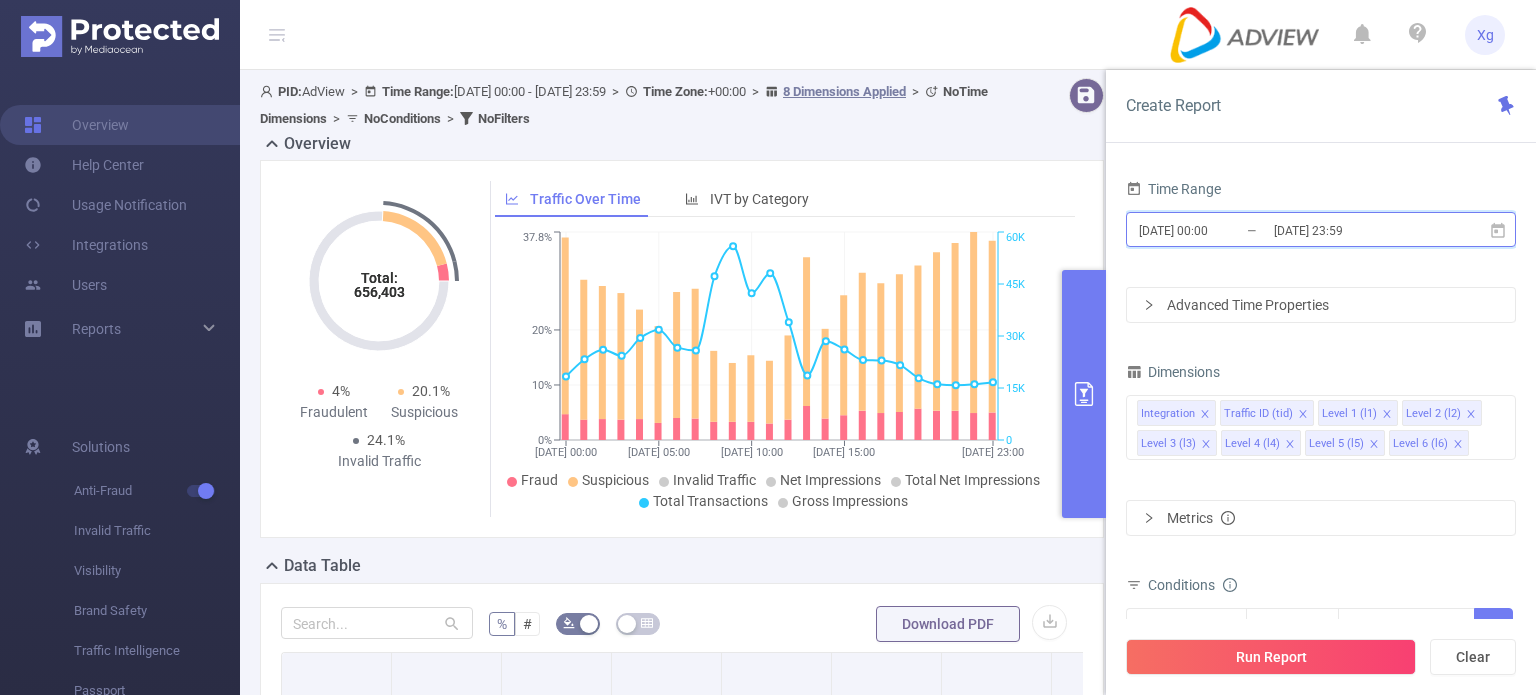 click 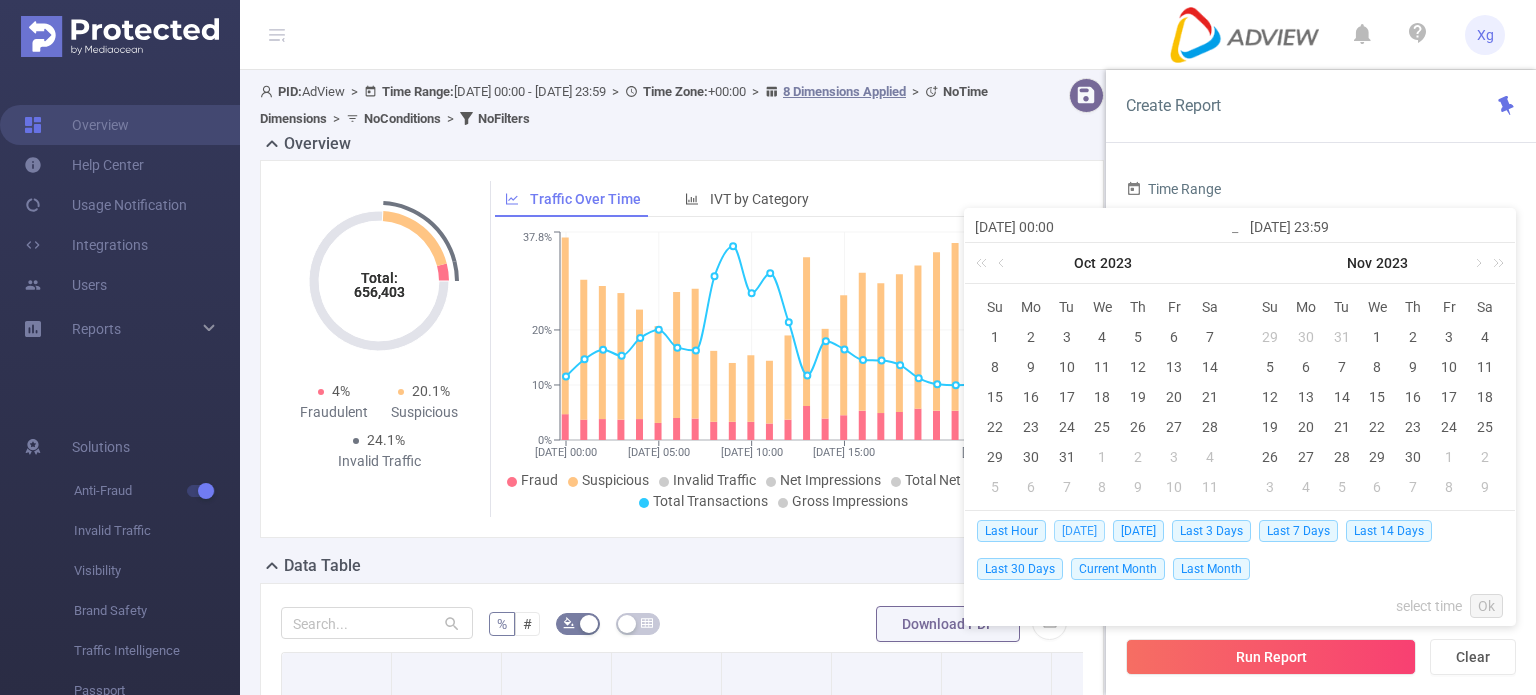 click on "[DATE]" at bounding box center [1079, 531] 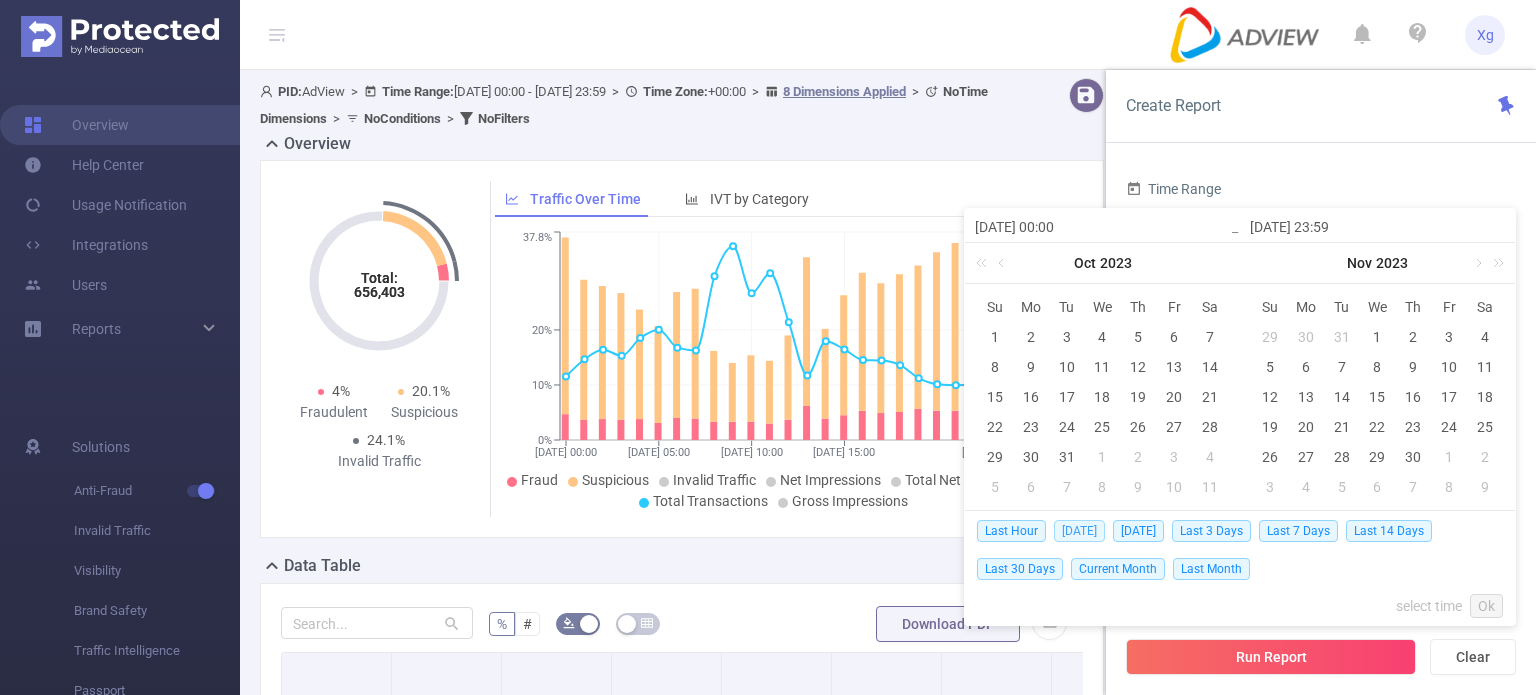 type on "2025-07-17 00:00" 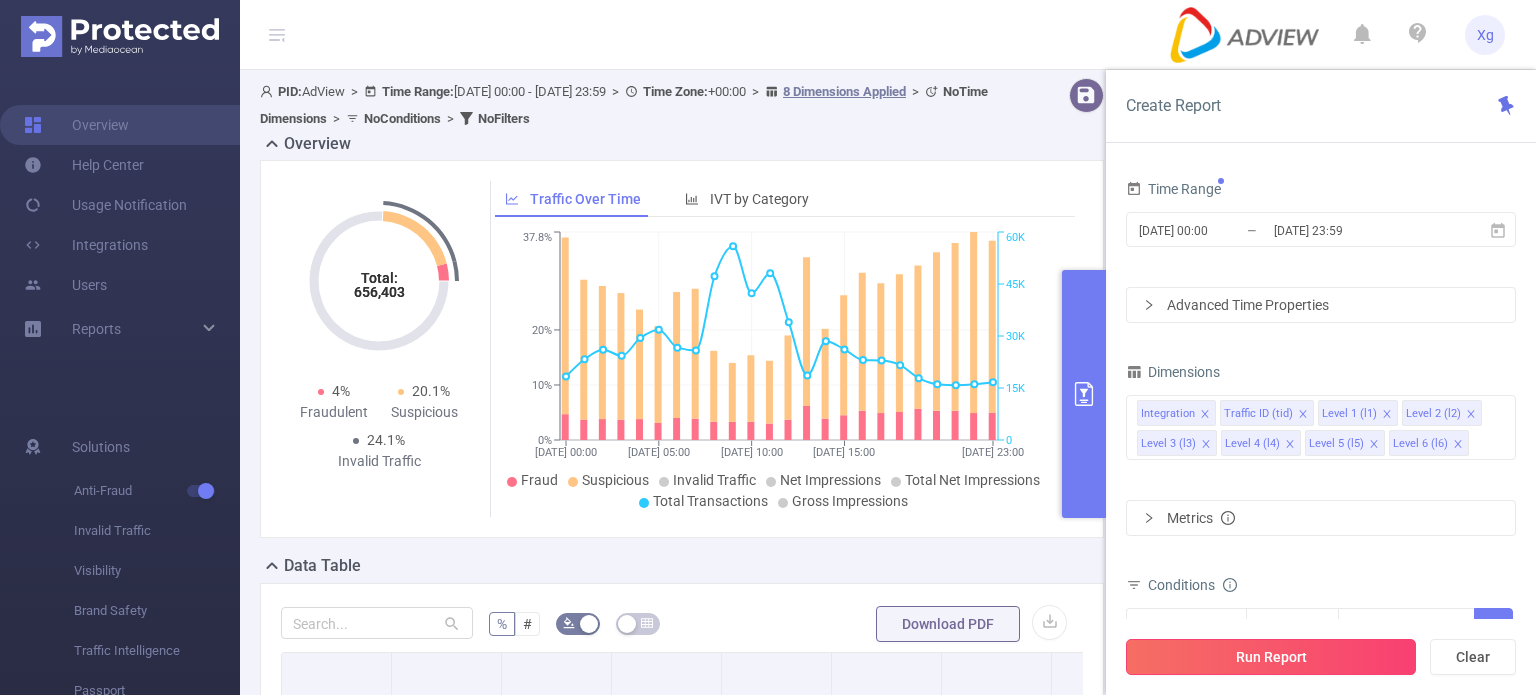 click on "Run Report" at bounding box center (1271, 657) 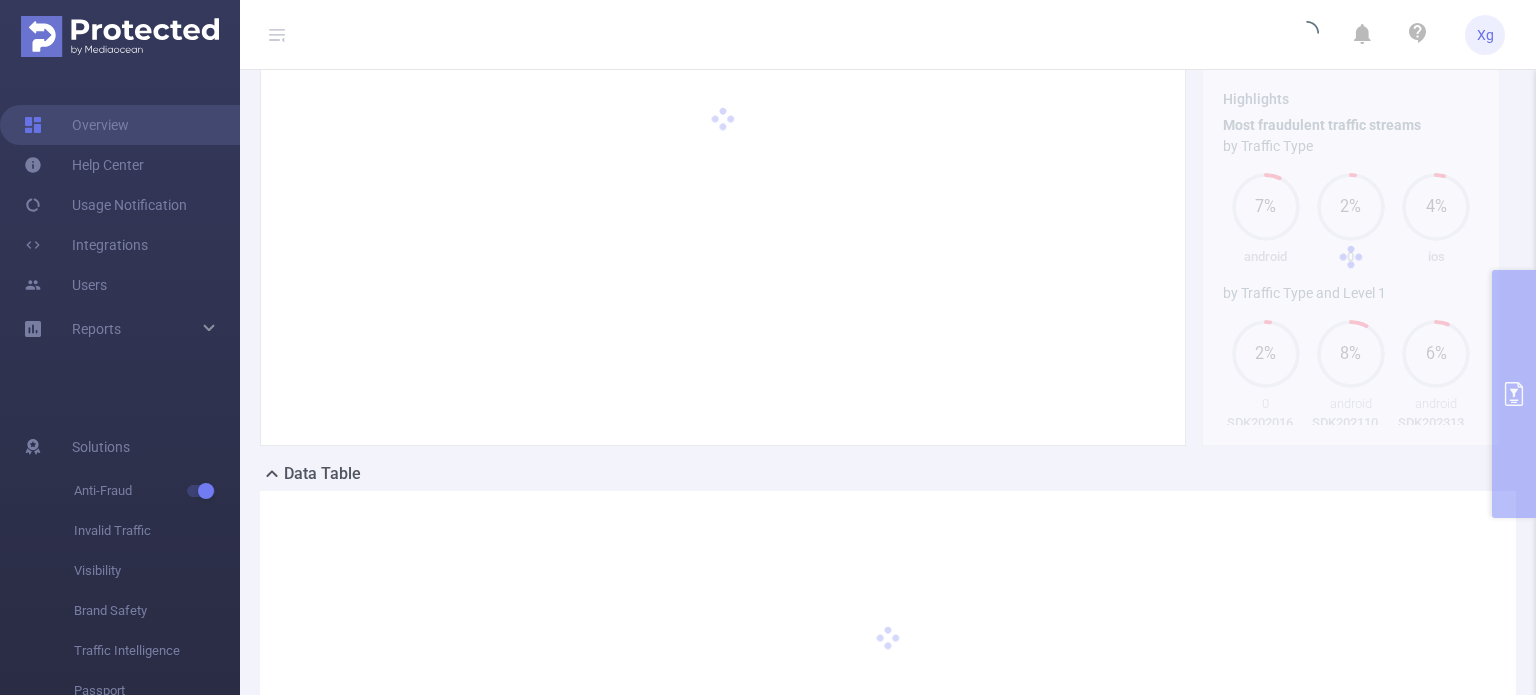 scroll, scrollTop: 200, scrollLeft: 0, axis: vertical 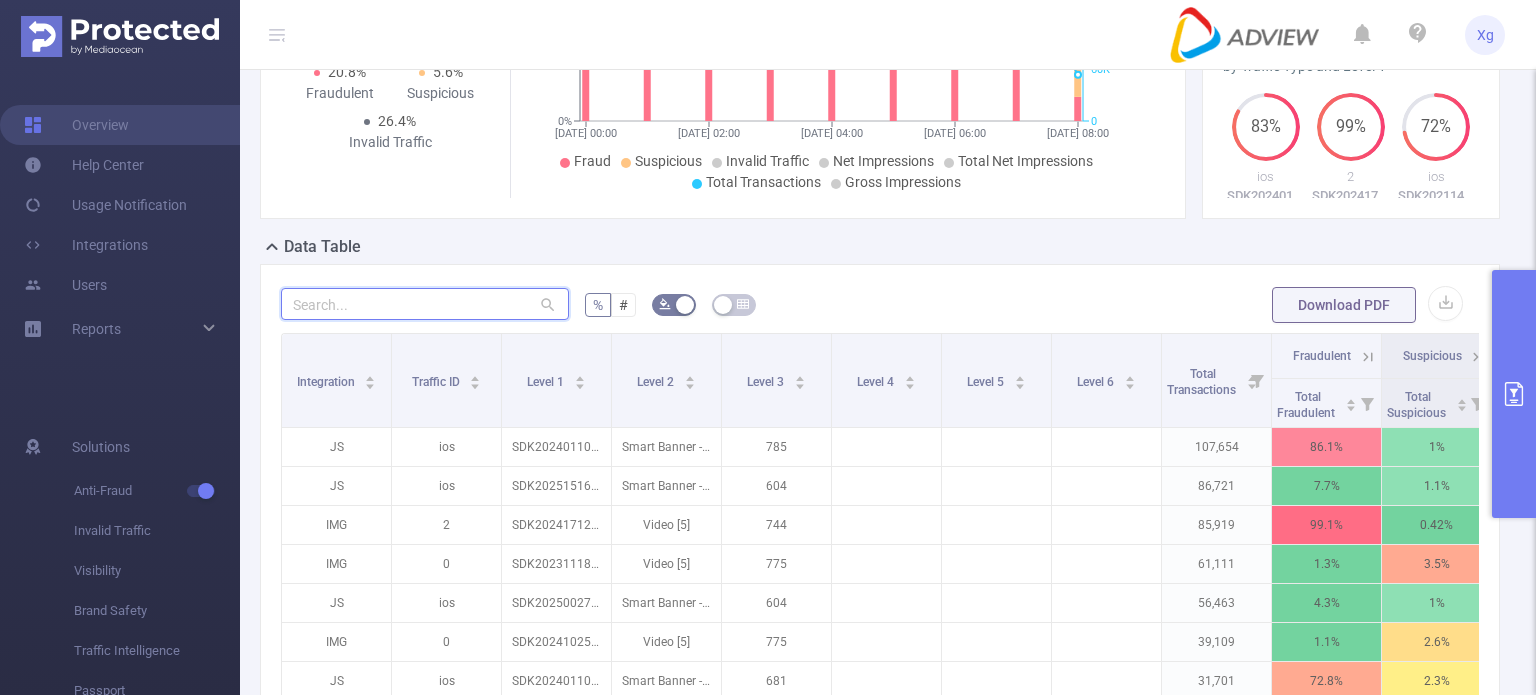 click at bounding box center (425, 304) 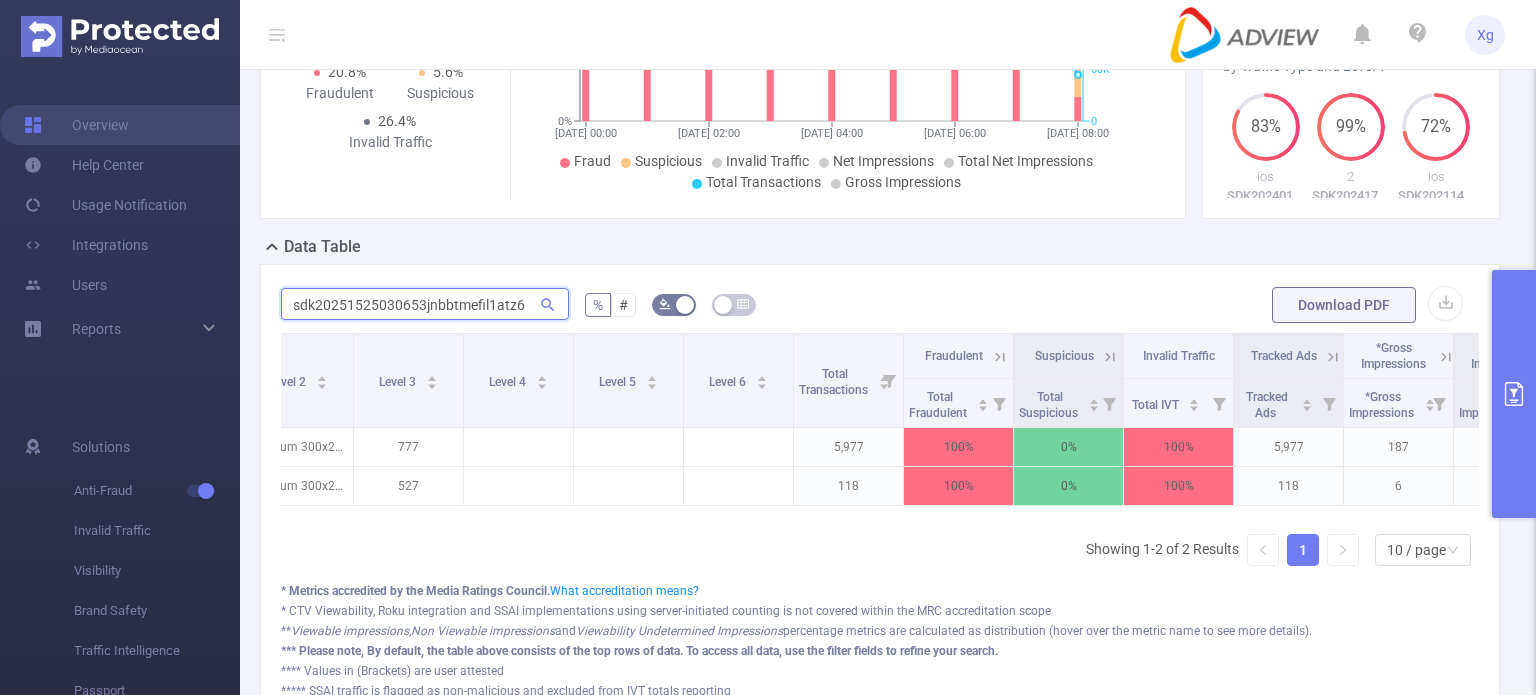 scroll, scrollTop: 0, scrollLeft: 311, axis: horizontal 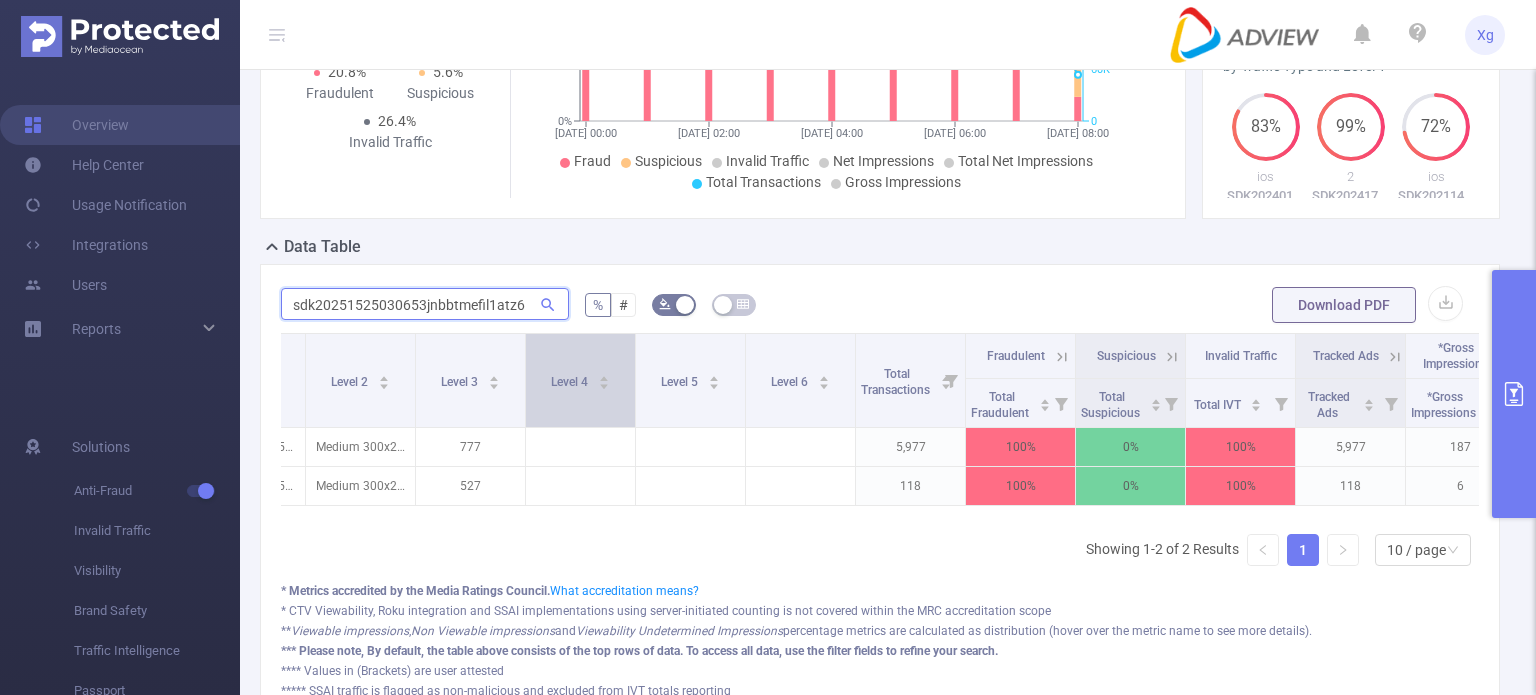 type on "sdk20251525030653jnbbtmefil1atz6" 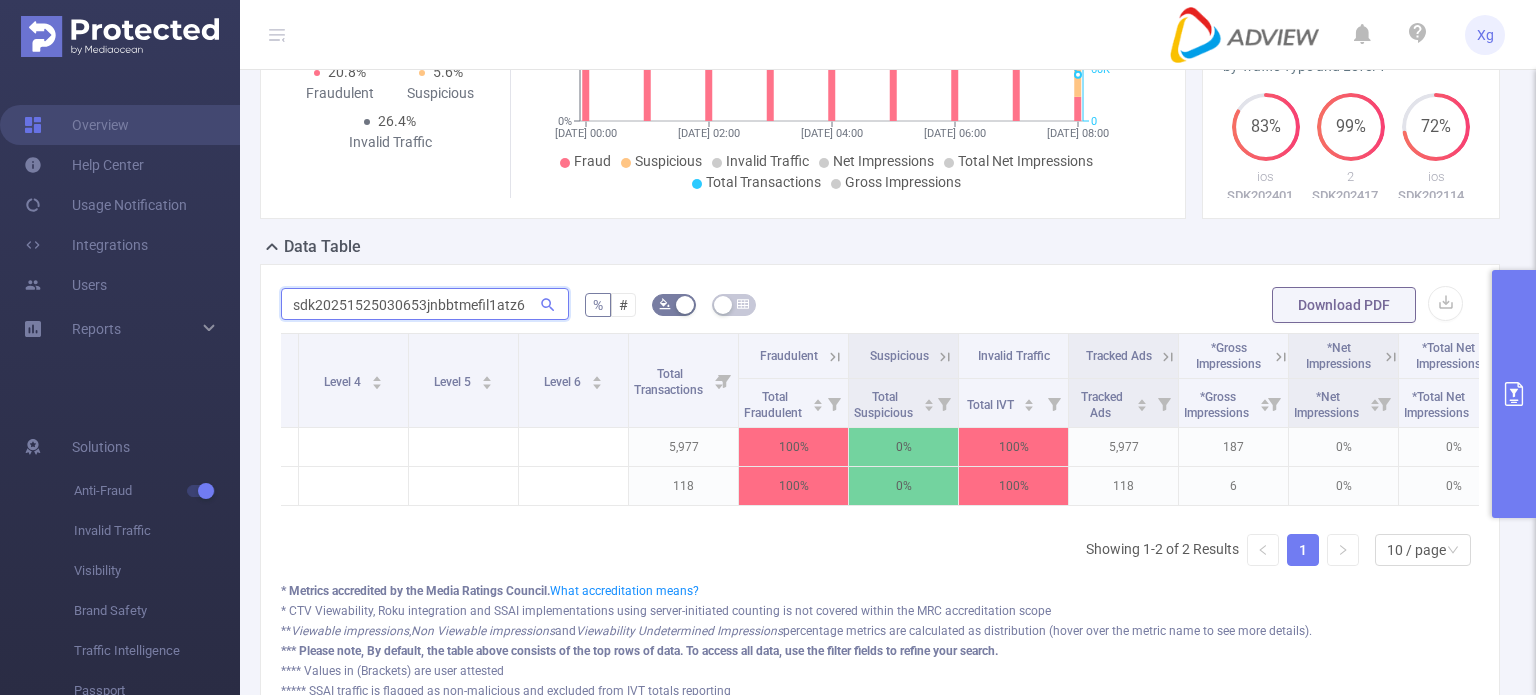 scroll, scrollTop: 0, scrollLeft: 583, axis: horizontal 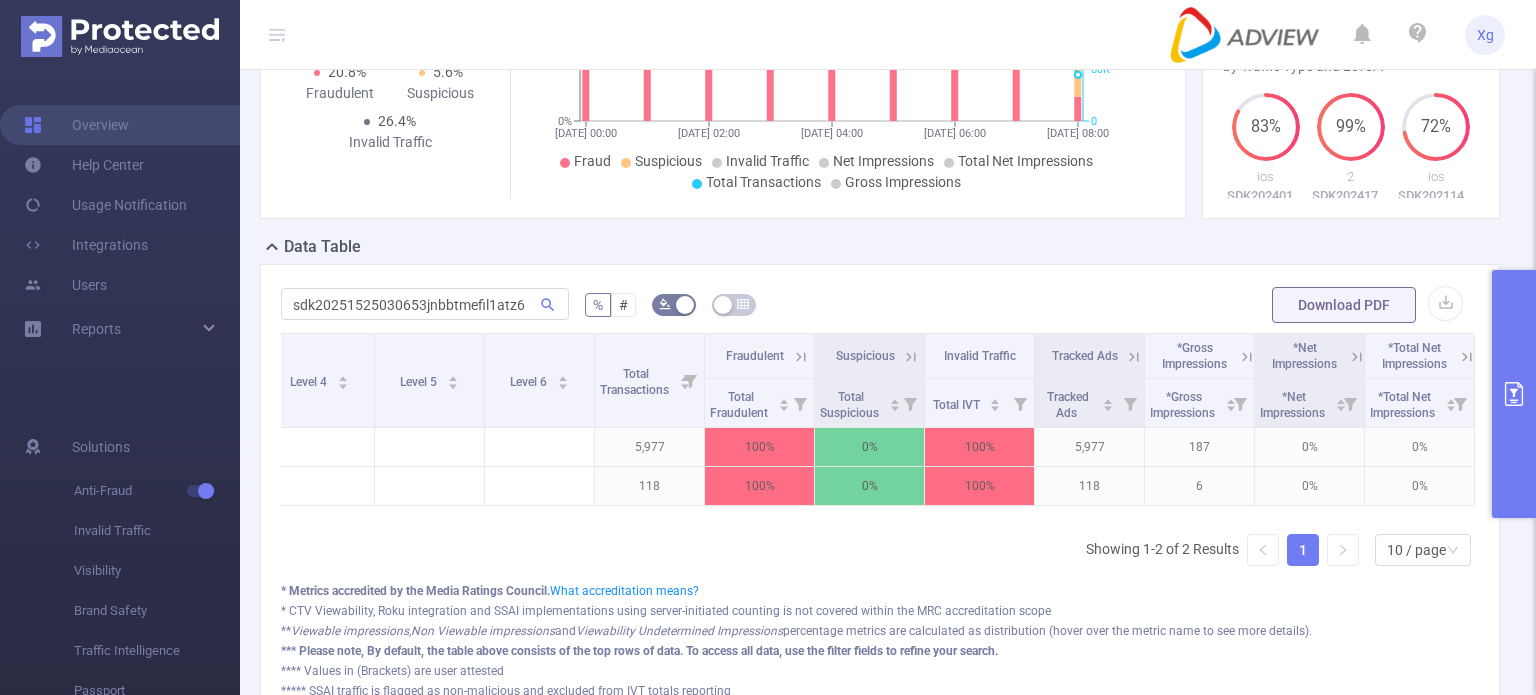 click 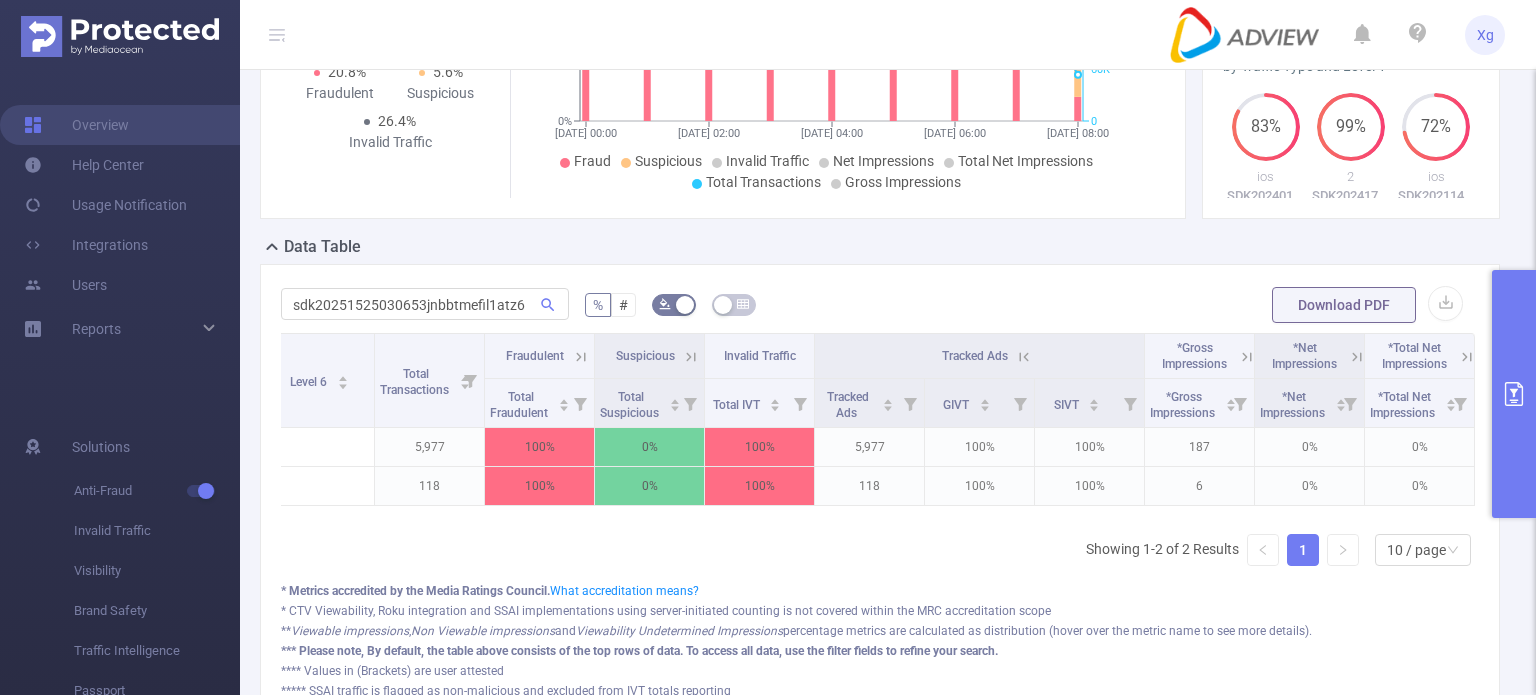 scroll, scrollTop: 0, scrollLeft: 0, axis: both 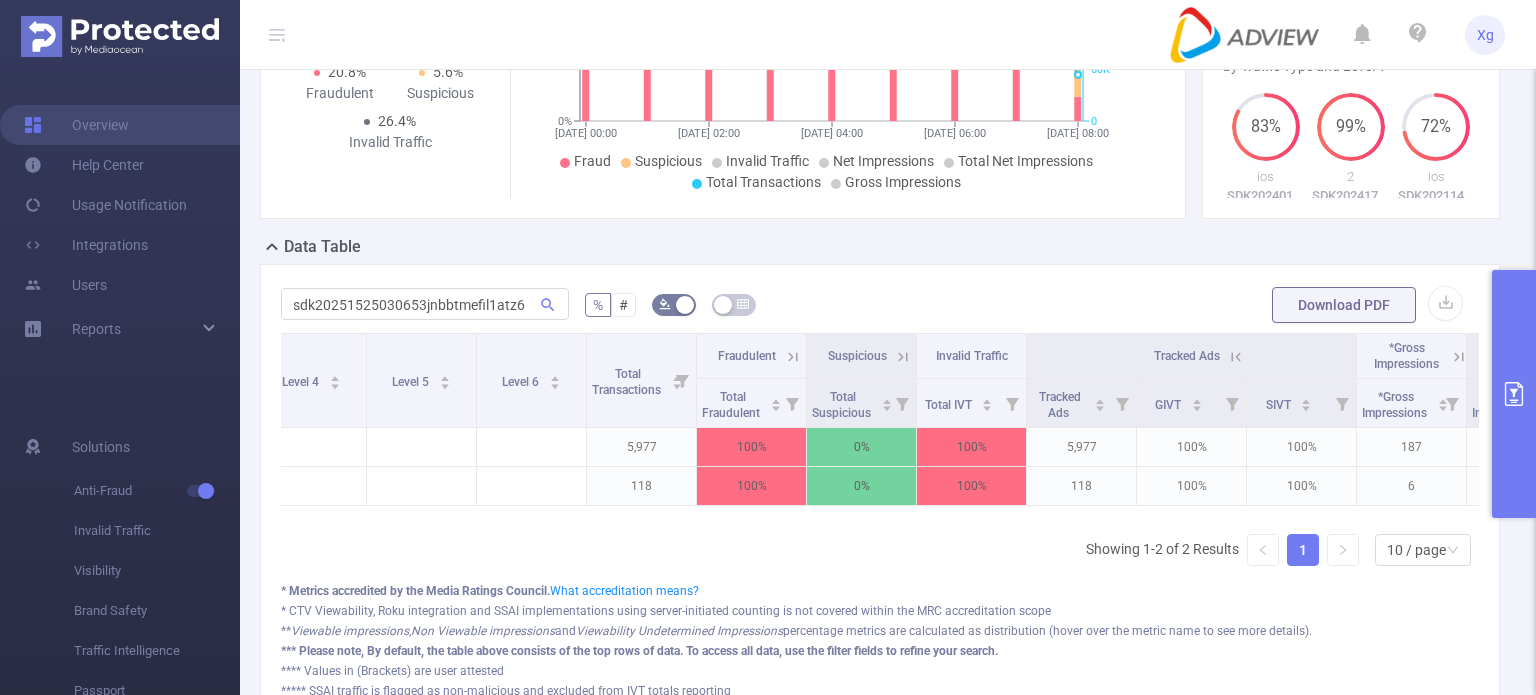 click 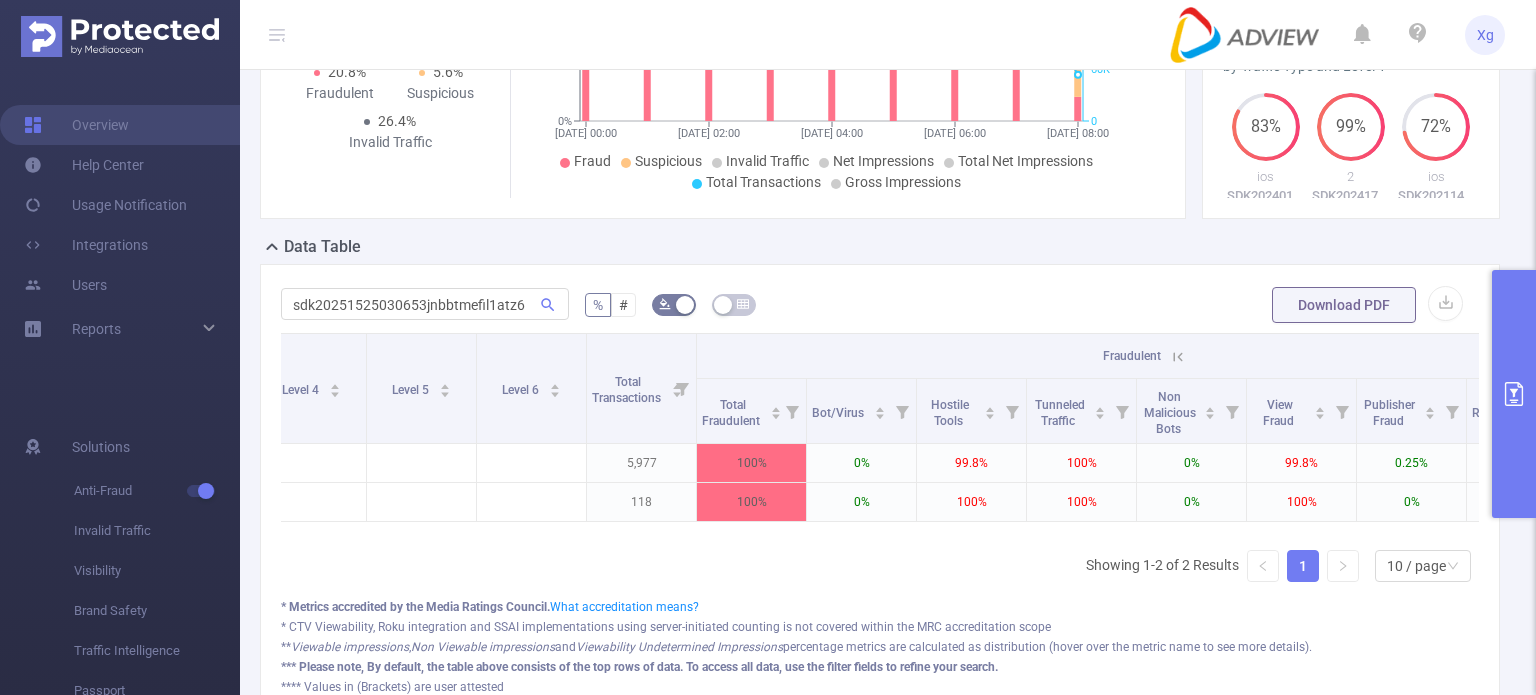 scroll, scrollTop: 0, scrollLeft: 712, axis: horizontal 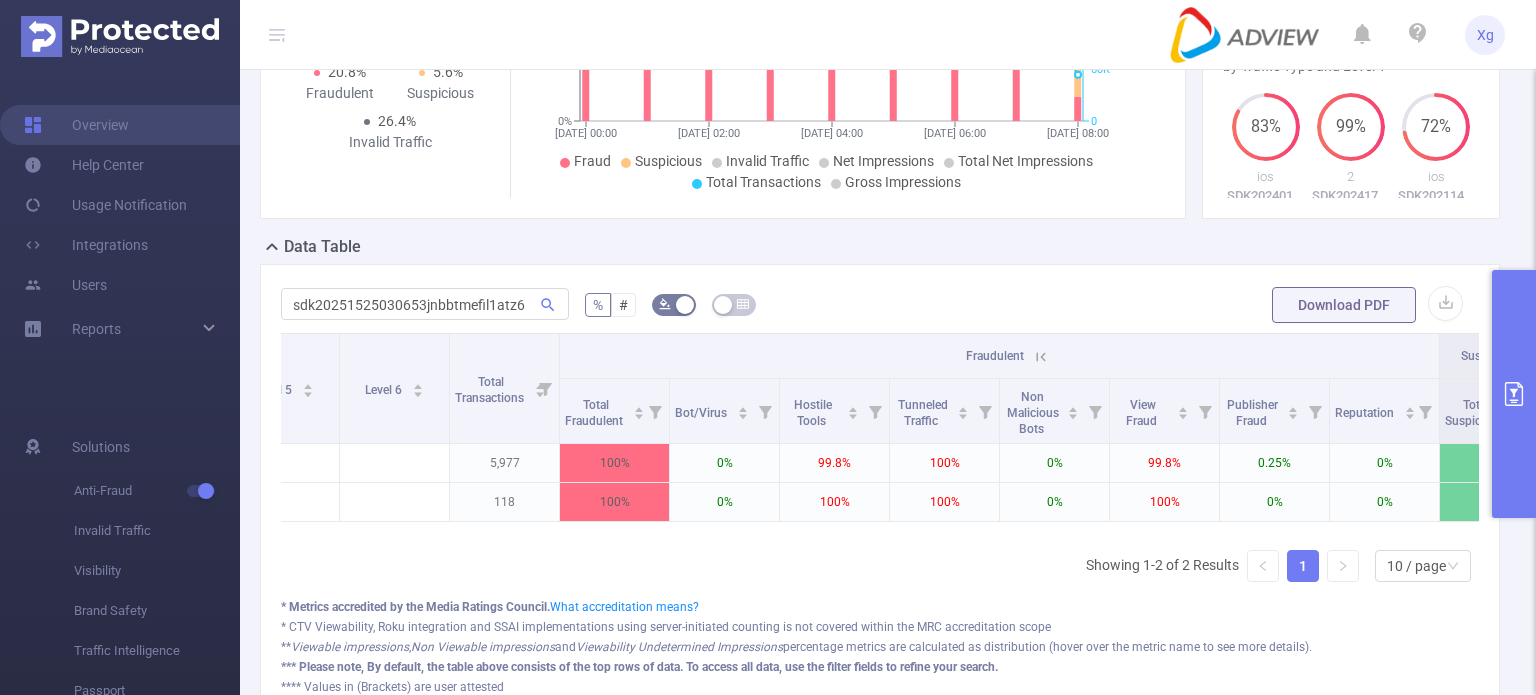 click at bounding box center (1038, 356) 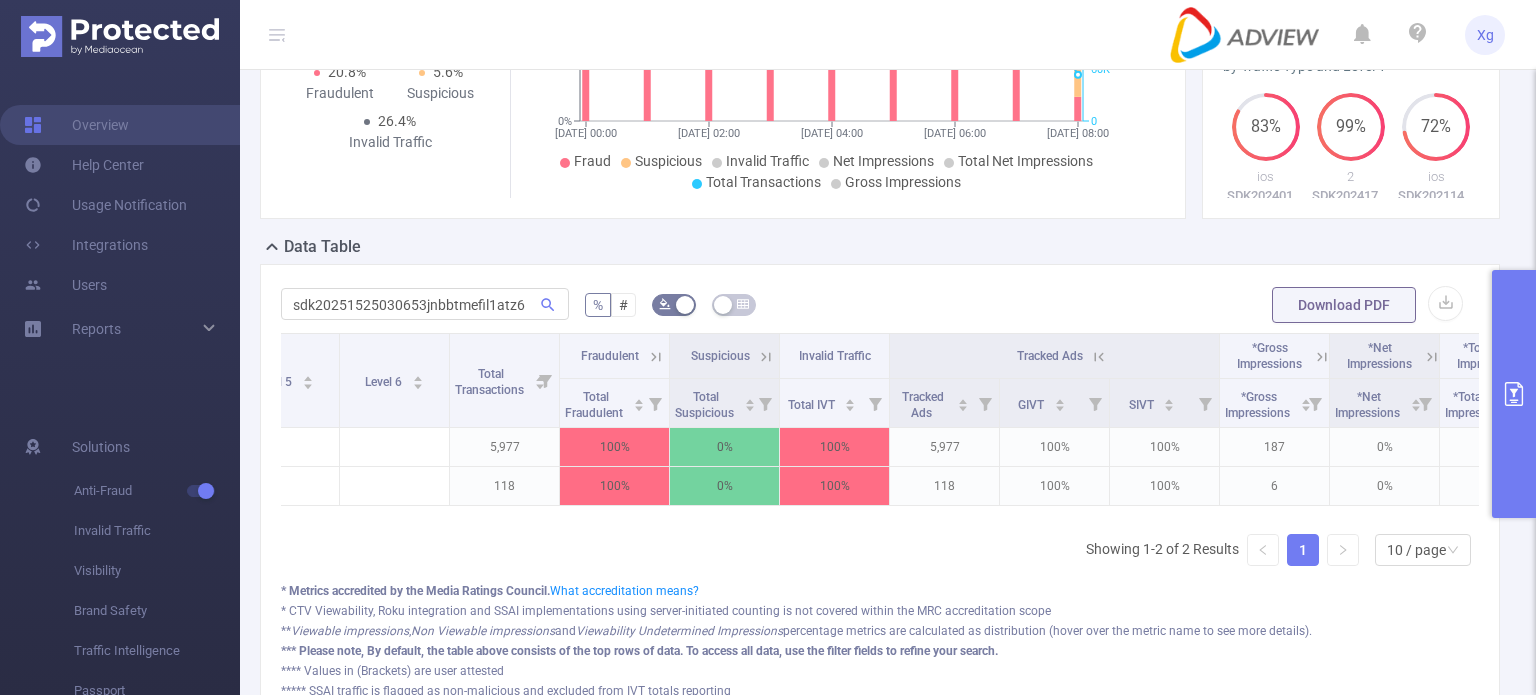 click on "Invalid Traffic" at bounding box center (835, 354) 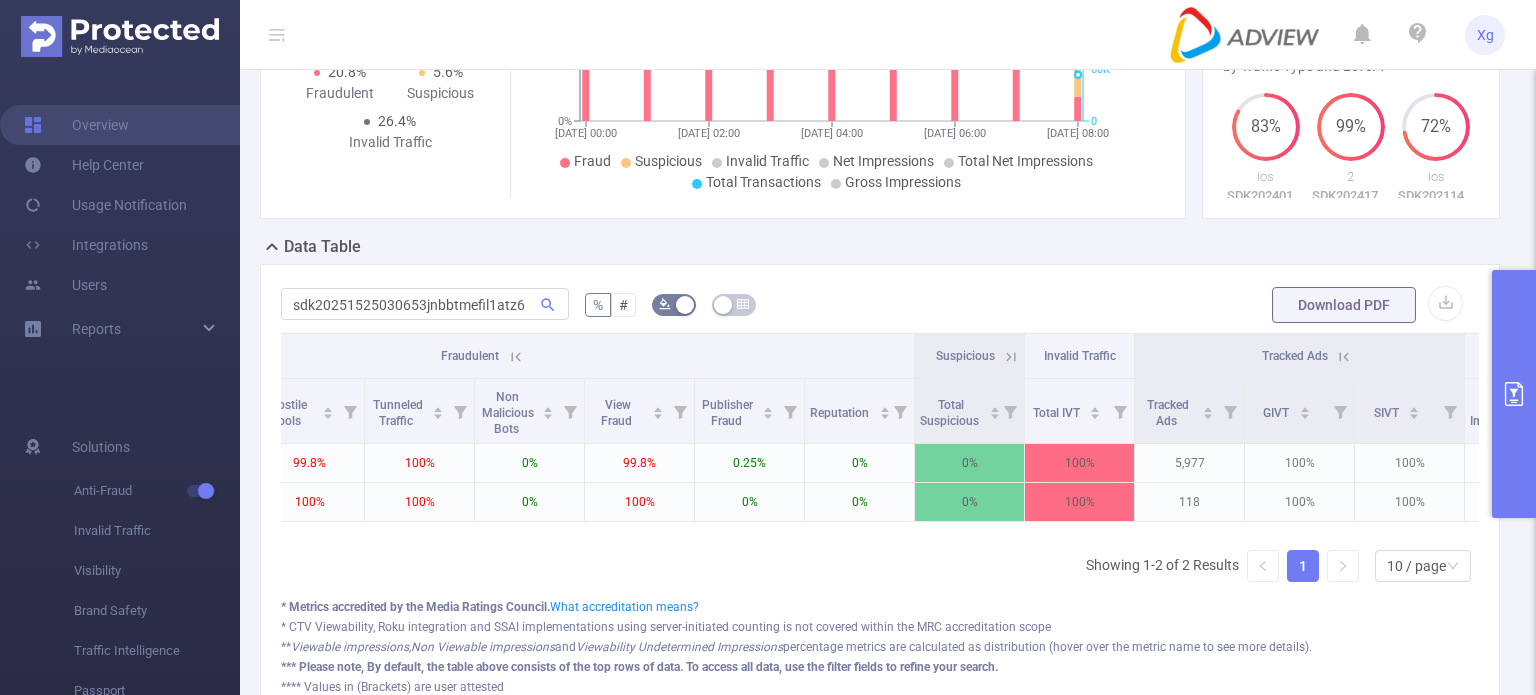 scroll, scrollTop: 0, scrollLeft: 1440, axis: horizontal 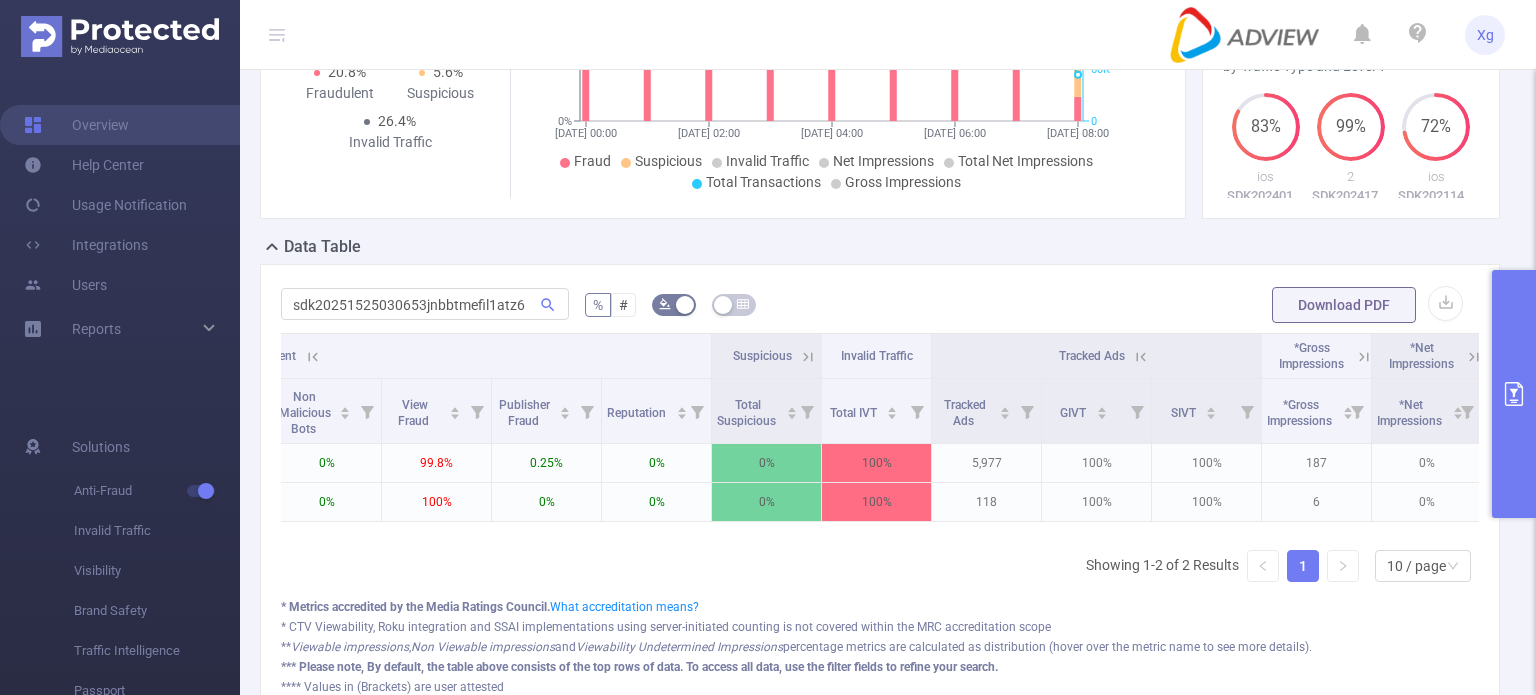 click on "Tracked Ads" at bounding box center (1092, 356) 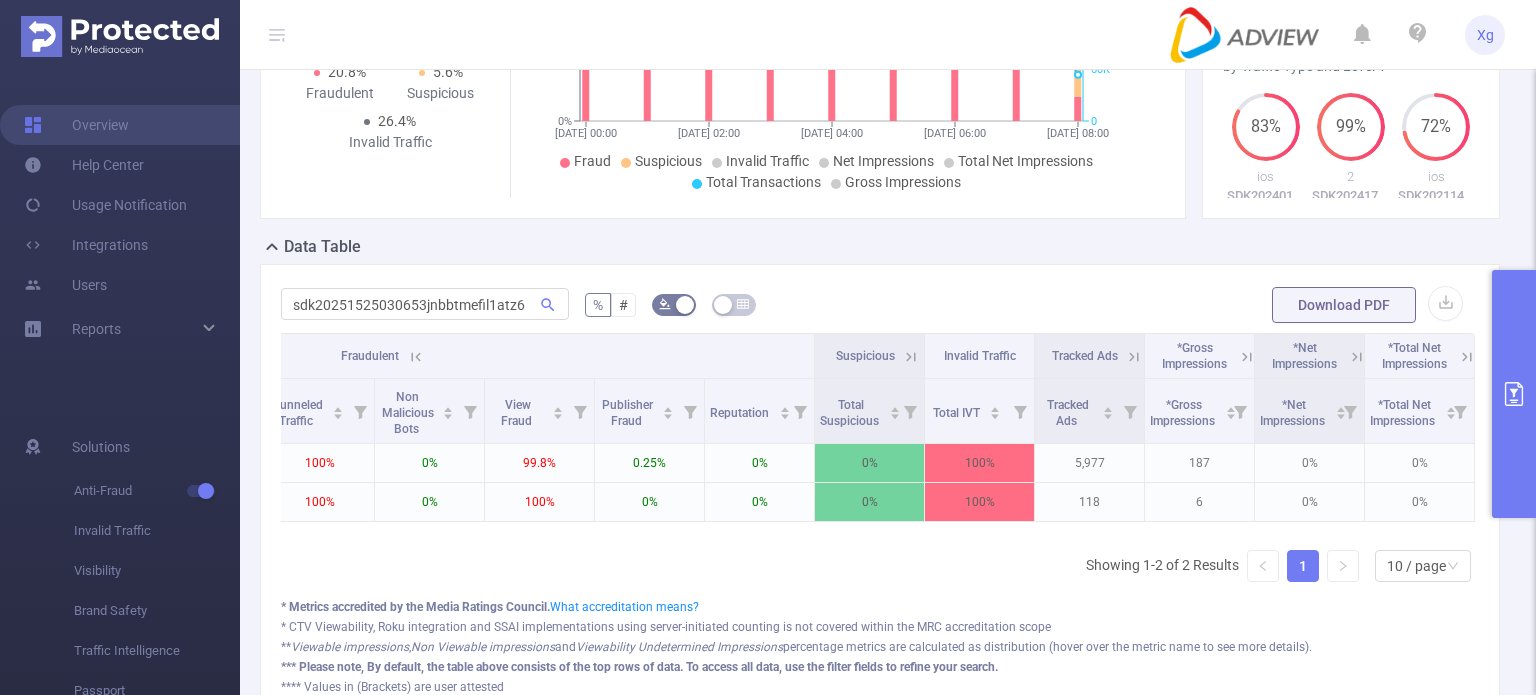 scroll, scrollTop: 0, scrollLeft: 1353, axis: horizontal 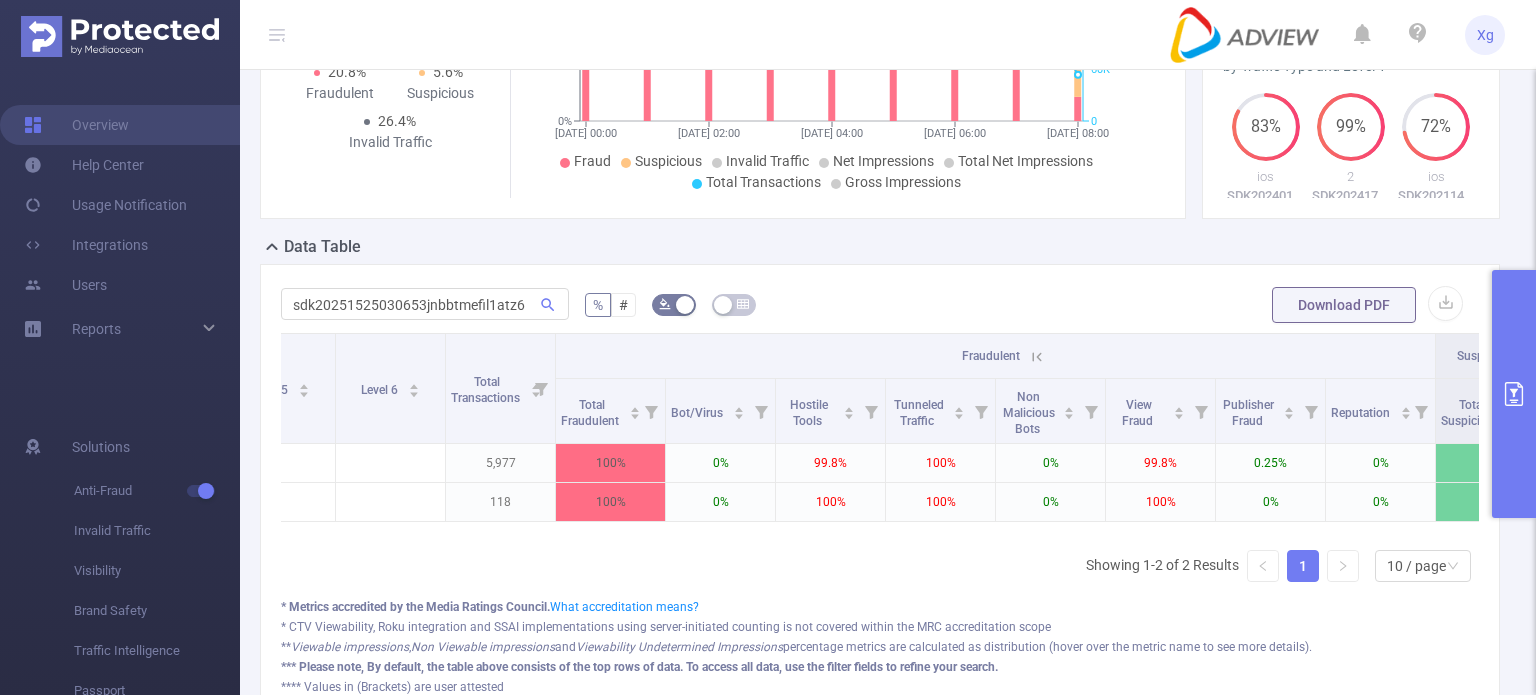 click 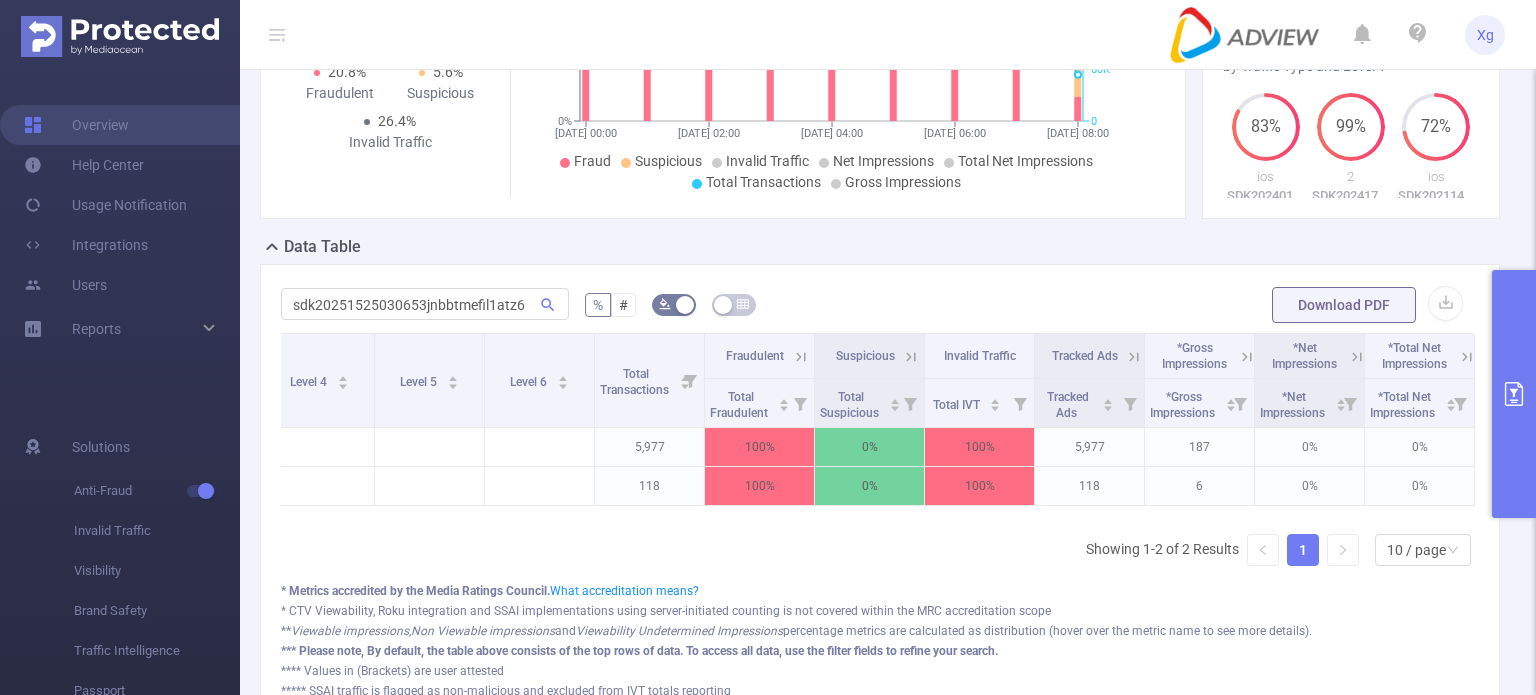 scroll, scrollTop: 0, scrollLeft: 583, axis: horizontal 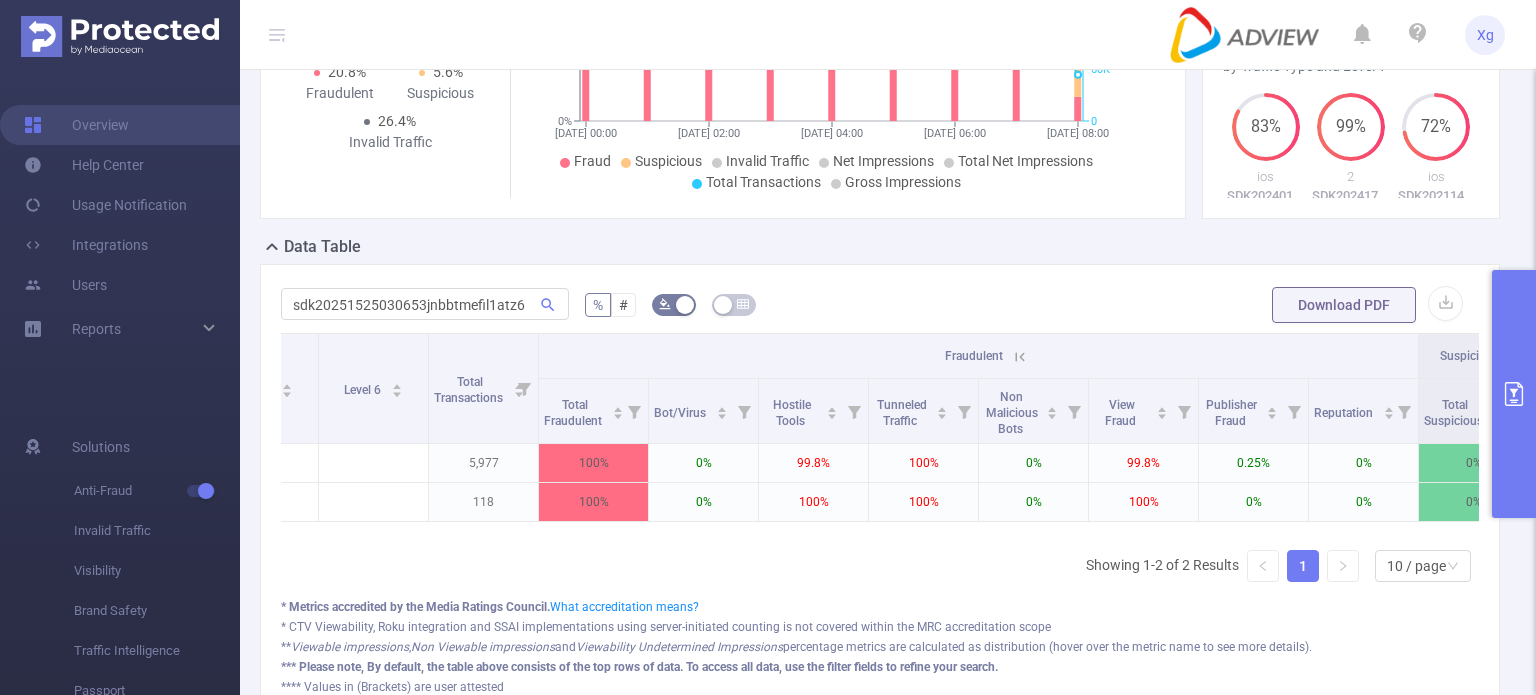 drag, startPoint x: 1131, startPoint y: 304, endPoint x: 1112, endPoint y: 340, distance: 40.706264 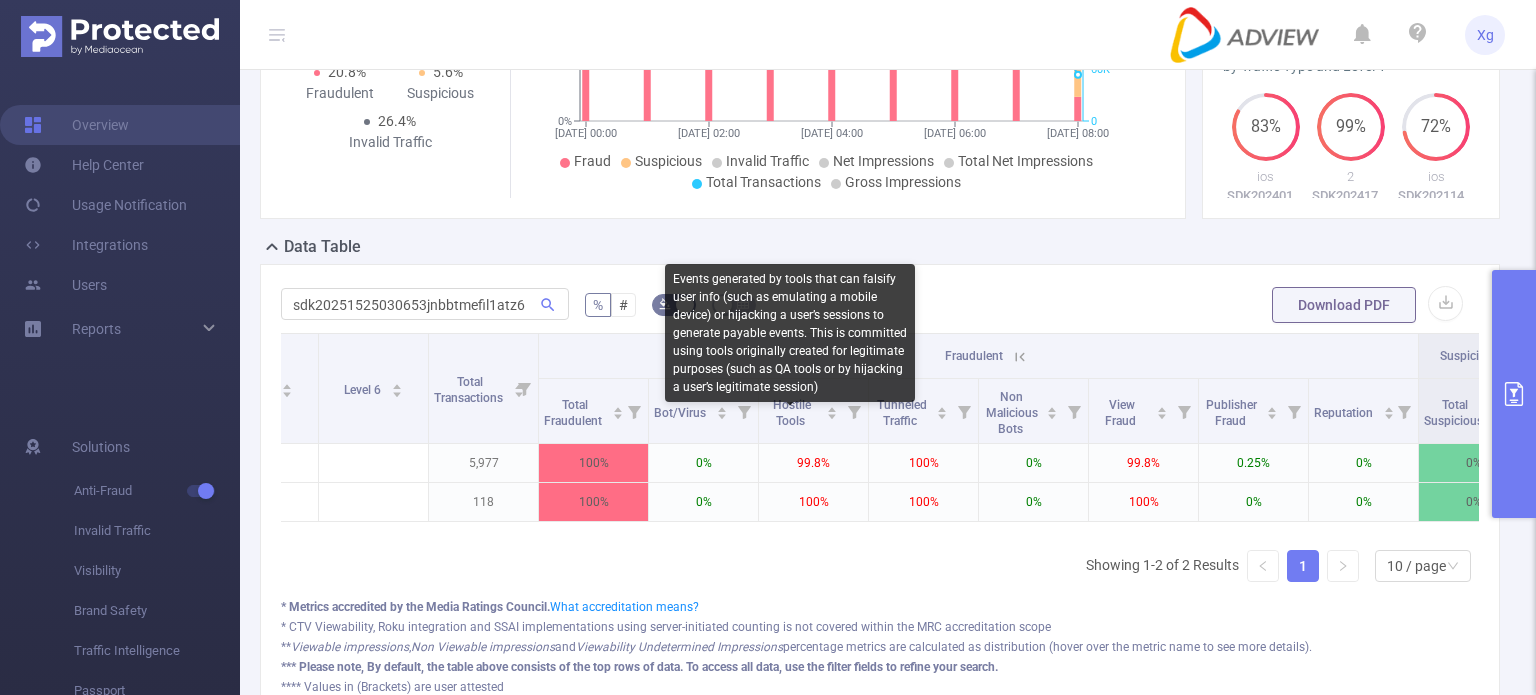 click on "Events generated by tools that can falsify user info (such as emulating a mobile device) or hijacking a user’s sessions to generate payable events. This is committed using tools originally created for legitimate purposes (such as QA tools or by hijacking a user’s legitimate session)" at bounding box center (790, 333) 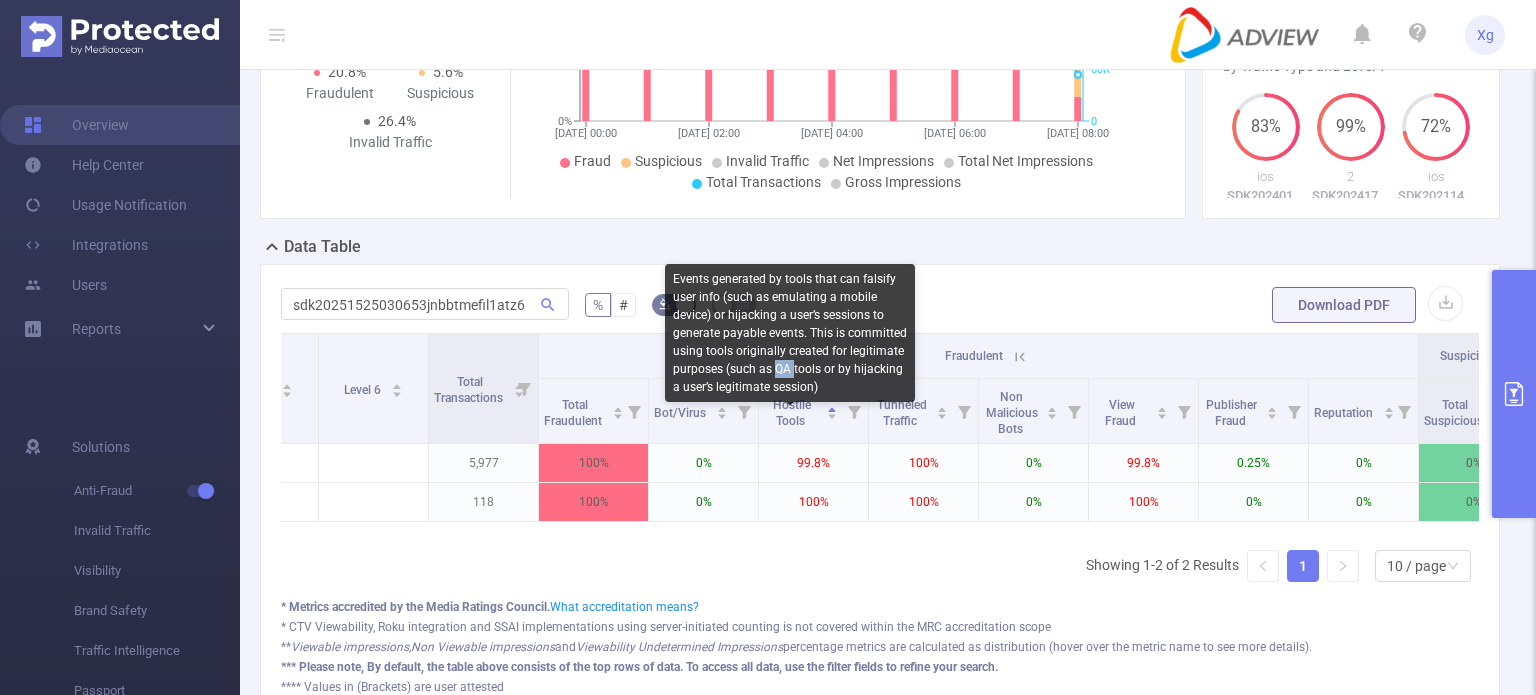 click on "Events generated by tools that can falsify user info (such as emulating a mobile device) or hijacking a user’s sessions to generate payable events. This is committed using tools originally created for legitimate purposes (such as QA tools or by hijacking a user’s legitimate session)" at bounding box center (790, 333) 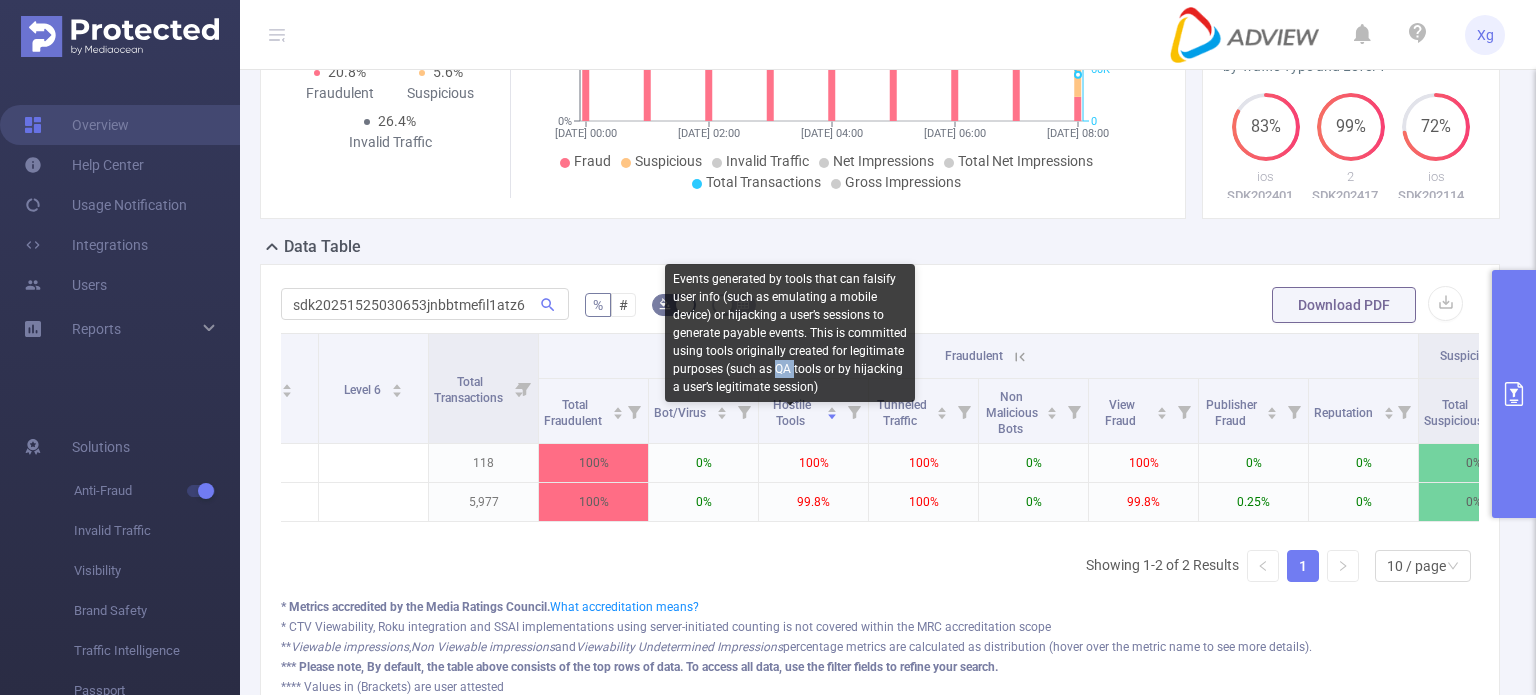 click at bounding box center [768, 376] 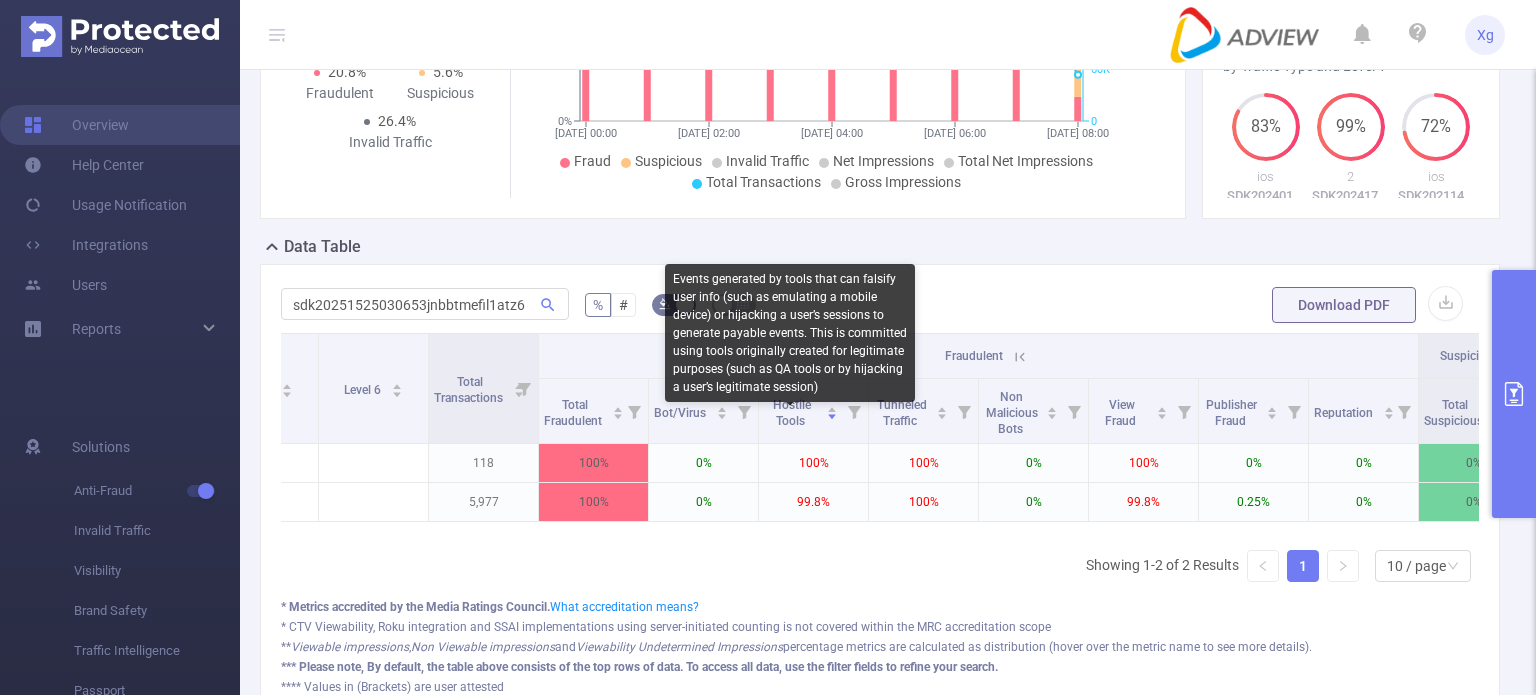 click on "Events generated by tools that can falsify user info (such as emulating a mobile device) or hijacking a user’s sessions to generate payable events. This is committed using tools originally created for legitimate purposes (such as QA tools or by hijacking a user’s legitimate session)" at bounding box center [790, 333] 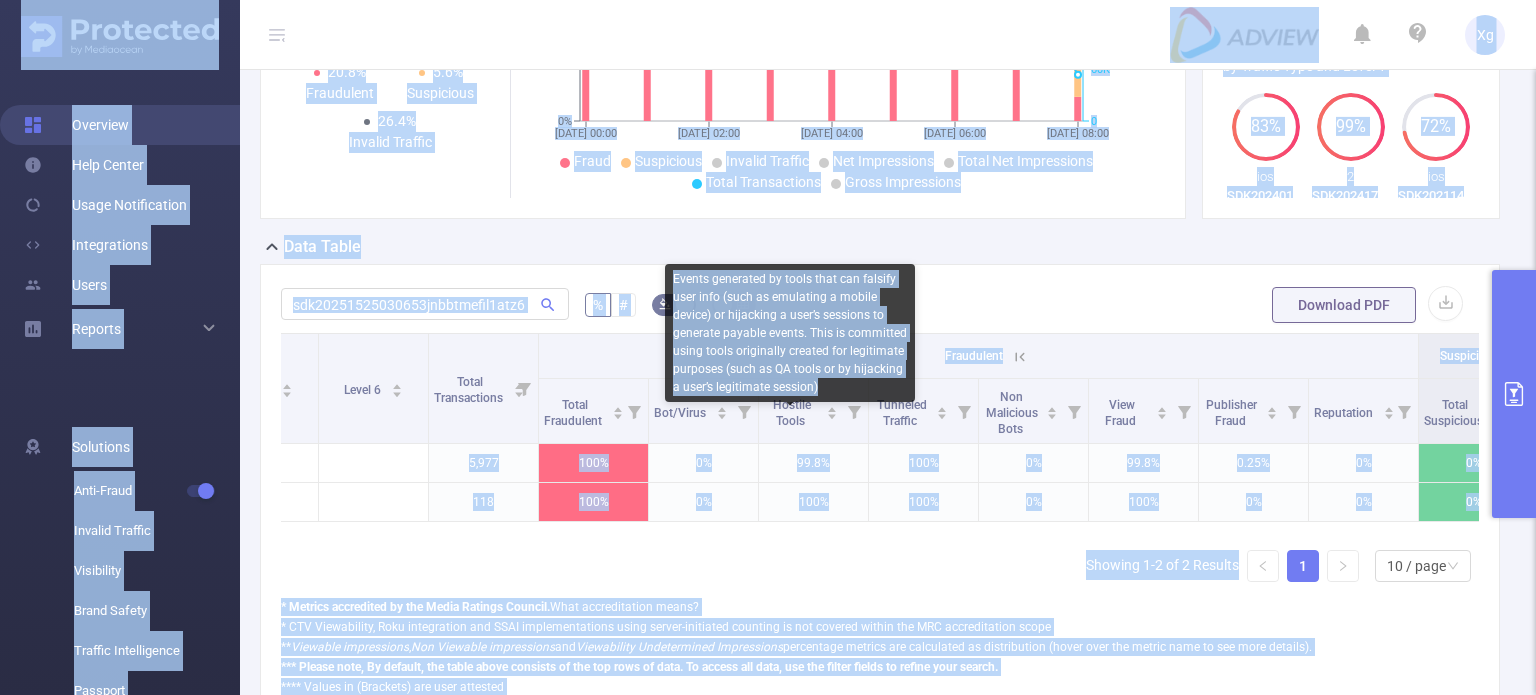 click on "Events generated by tools that can falsify user info (such as emulating a mobile device) or hijacking a user’s sessions to generate payable events. This is committed using tools originally created for legitimate purposes (such as QA tools or by hijacking a user’s legitimate session)" at bounding box center [790, 333] 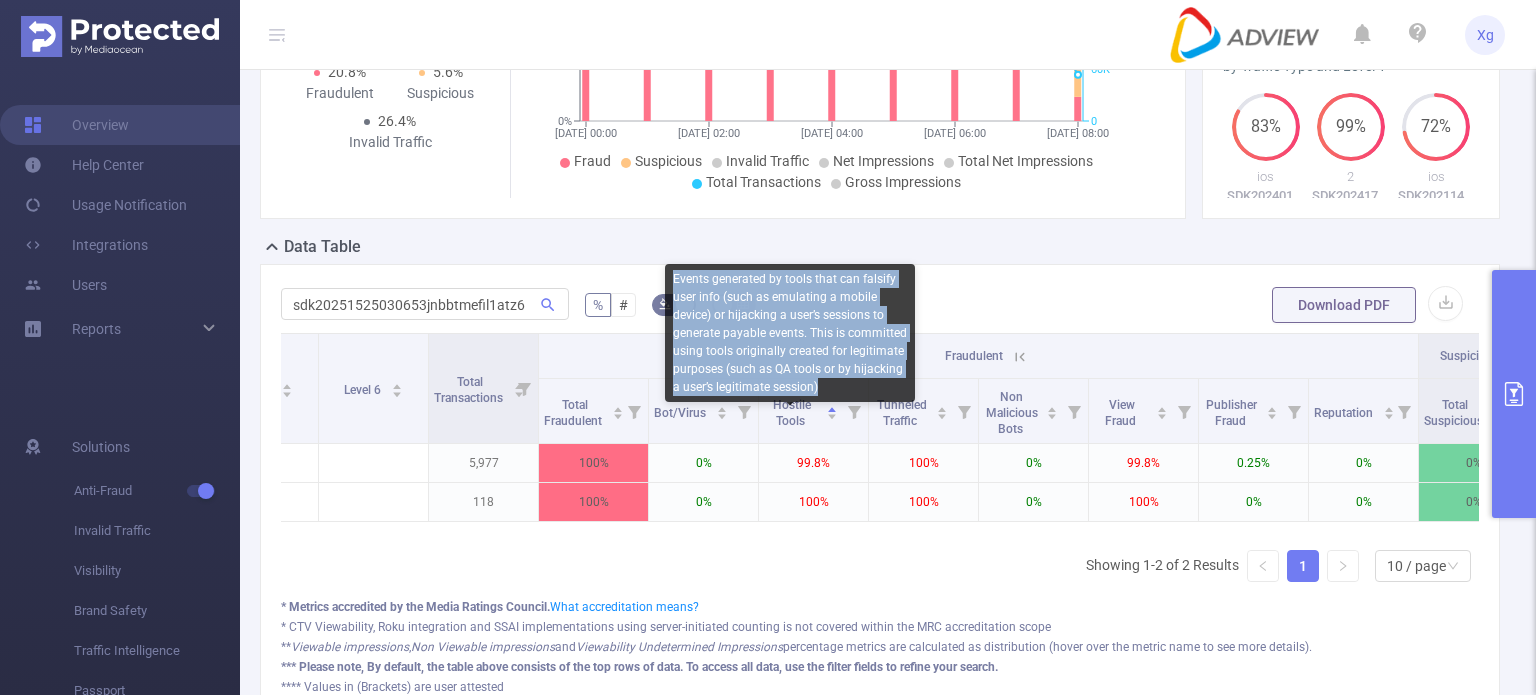 drag, startPoint x: 843, startPoint y: 383, endPoint x: 673, endPoint y: 289, distance: 194.25757 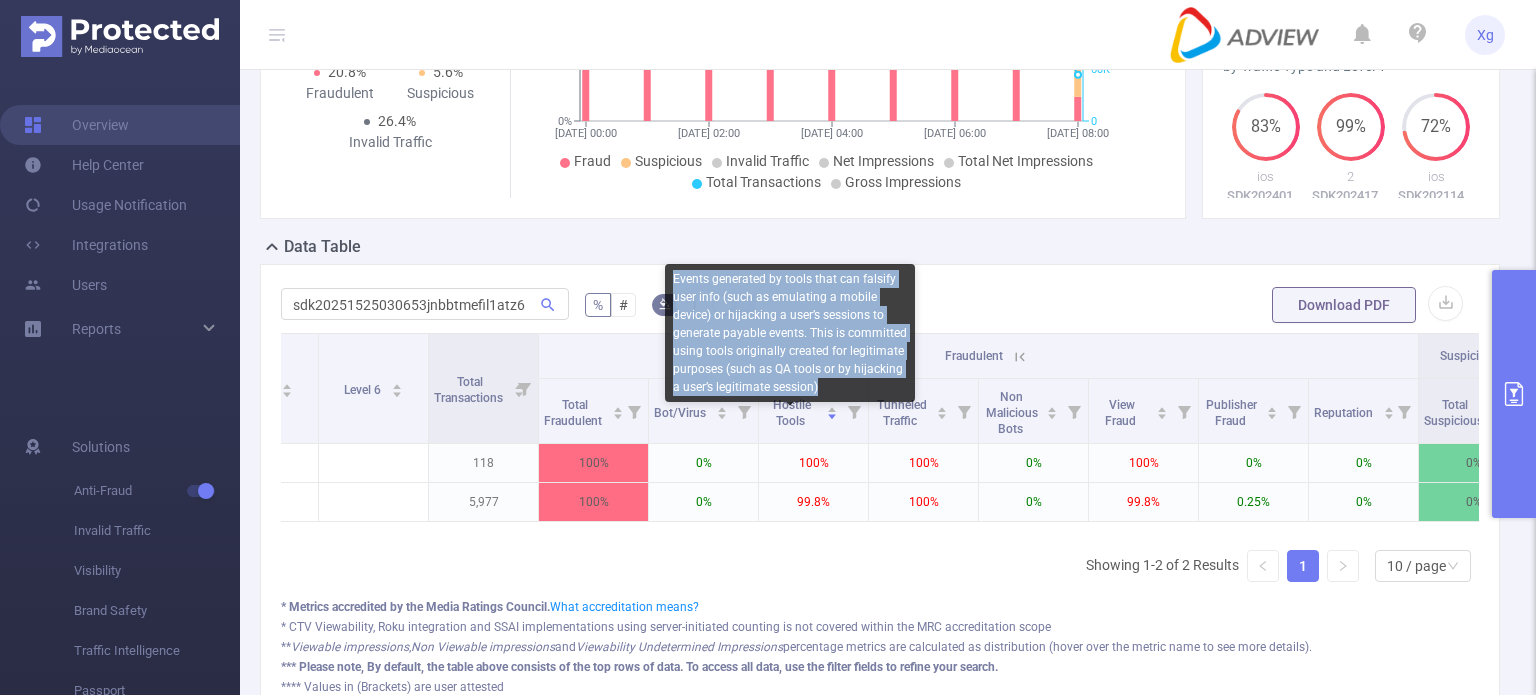 copy on "Events generated by tools that can falsify user info (such as emulating a mobile device) or hijacking a user’s sessions to generate payable events. This is committed using tools originally created for legitimate purposes (such as QA tools or by hijacking a user’s legitimate session)" 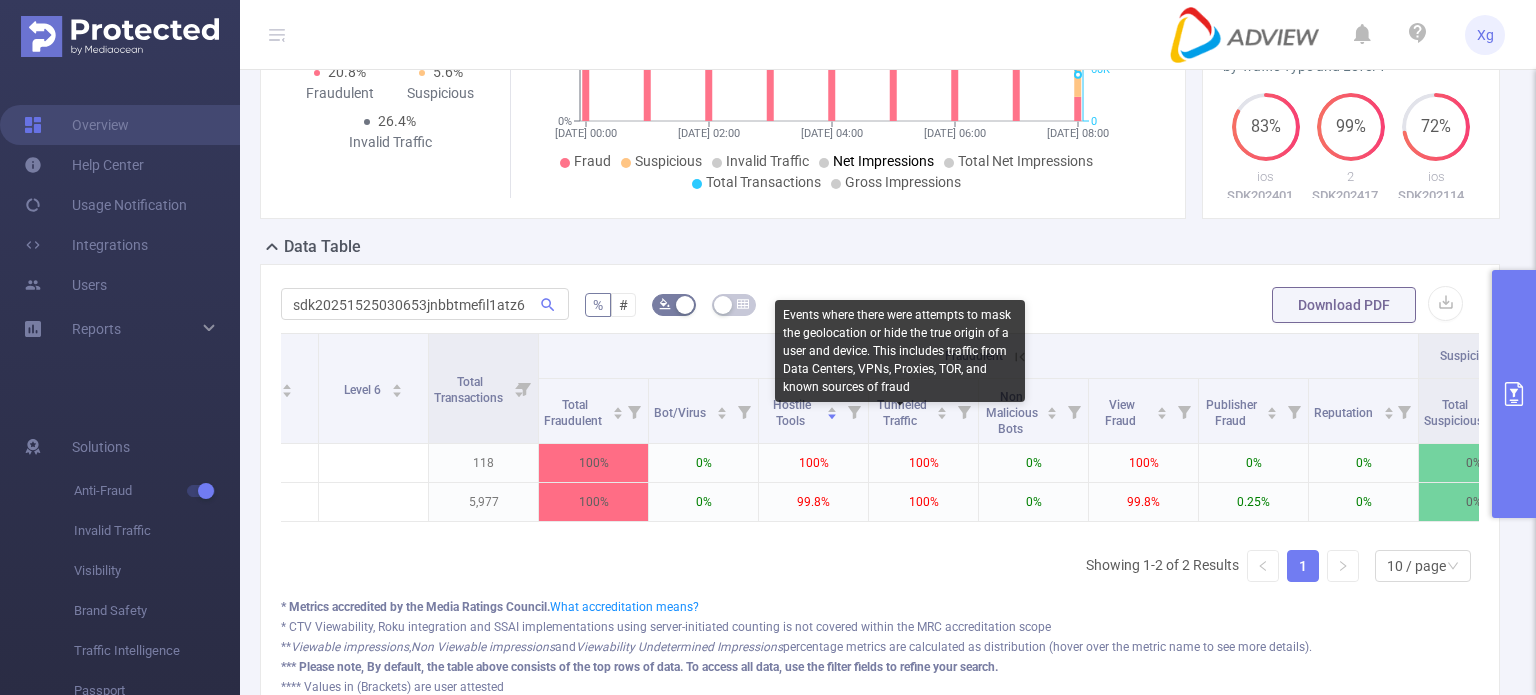 click on "Events where there were attempts to mask the geolocation or hide the true origin of a user and device. This includes traffic from Data Centers, VPNs, Proxies, TOR, and known sources of fraud" at bounding box center (900, 351) 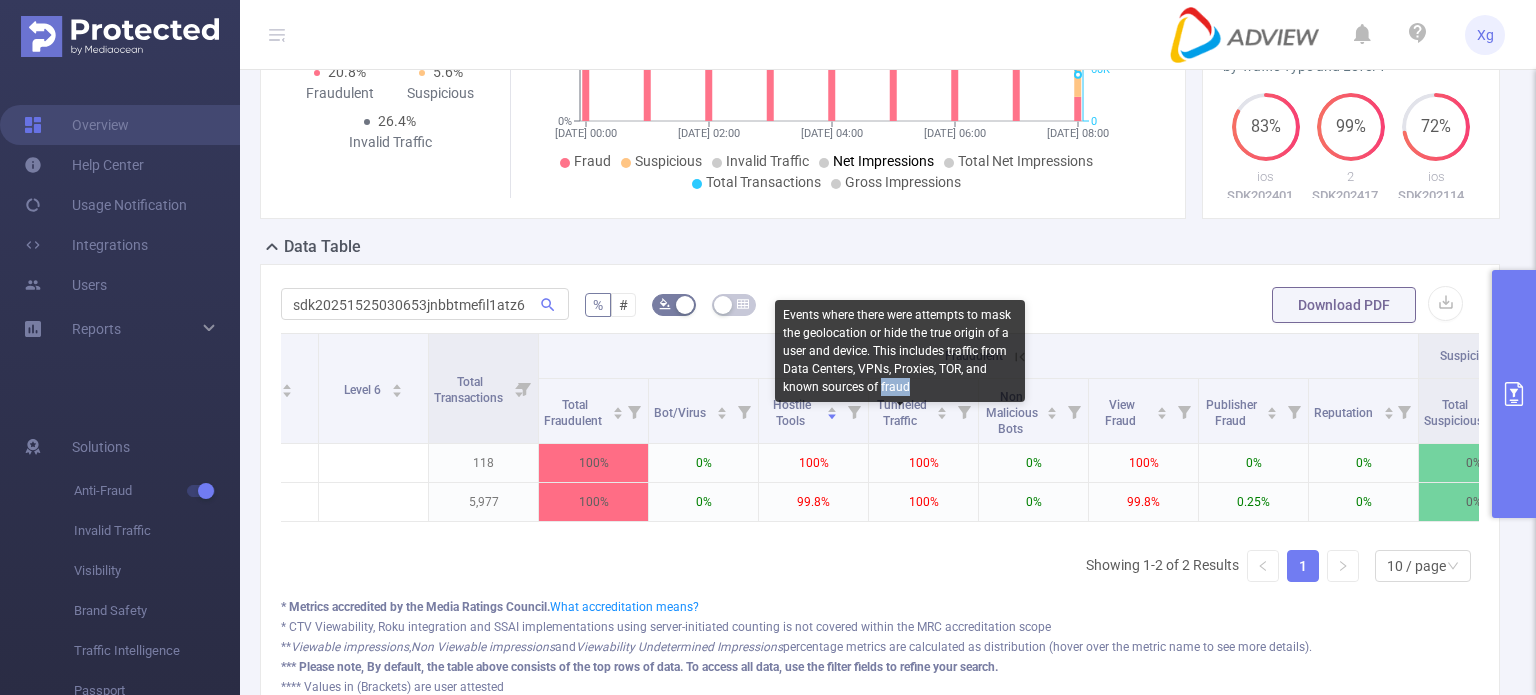 click on "Events where there were attempts to mask the geolocation or hide the true origin of a user and device. This includes traffic from Data Centers, VPNs, Proxies, TOR, and known sources of fraud" at bounding box center [900, 351] 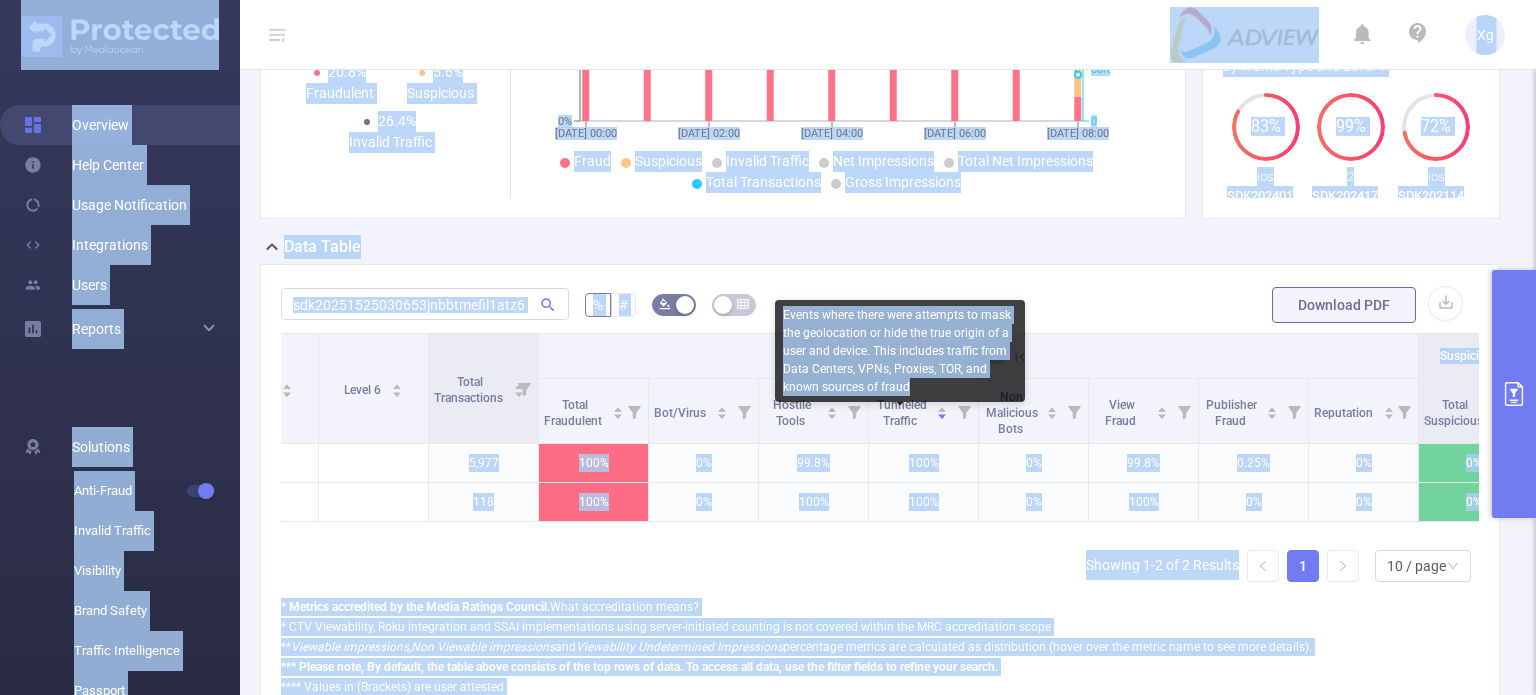 click on "Events where there were attempts to mask the geolocation or hide the true origin of a user and device. This includes traffic from Data Centers, VPNs, Proxies, TOR, and known sources of fraud" at bounding box center (900, 351) 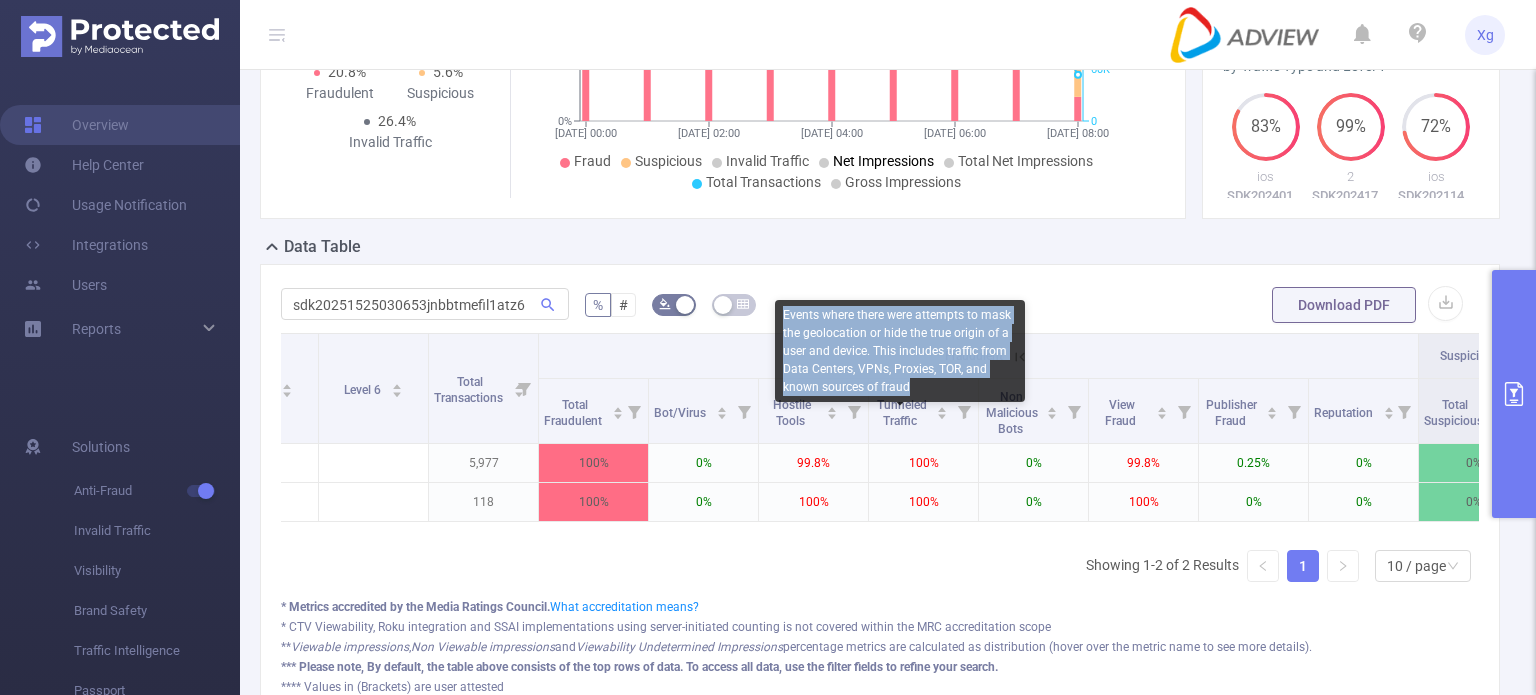 drag, startPoint x: 922, startPoint y: 395, endPoint x: 778, endPoint y: 318, distance: 163.29422 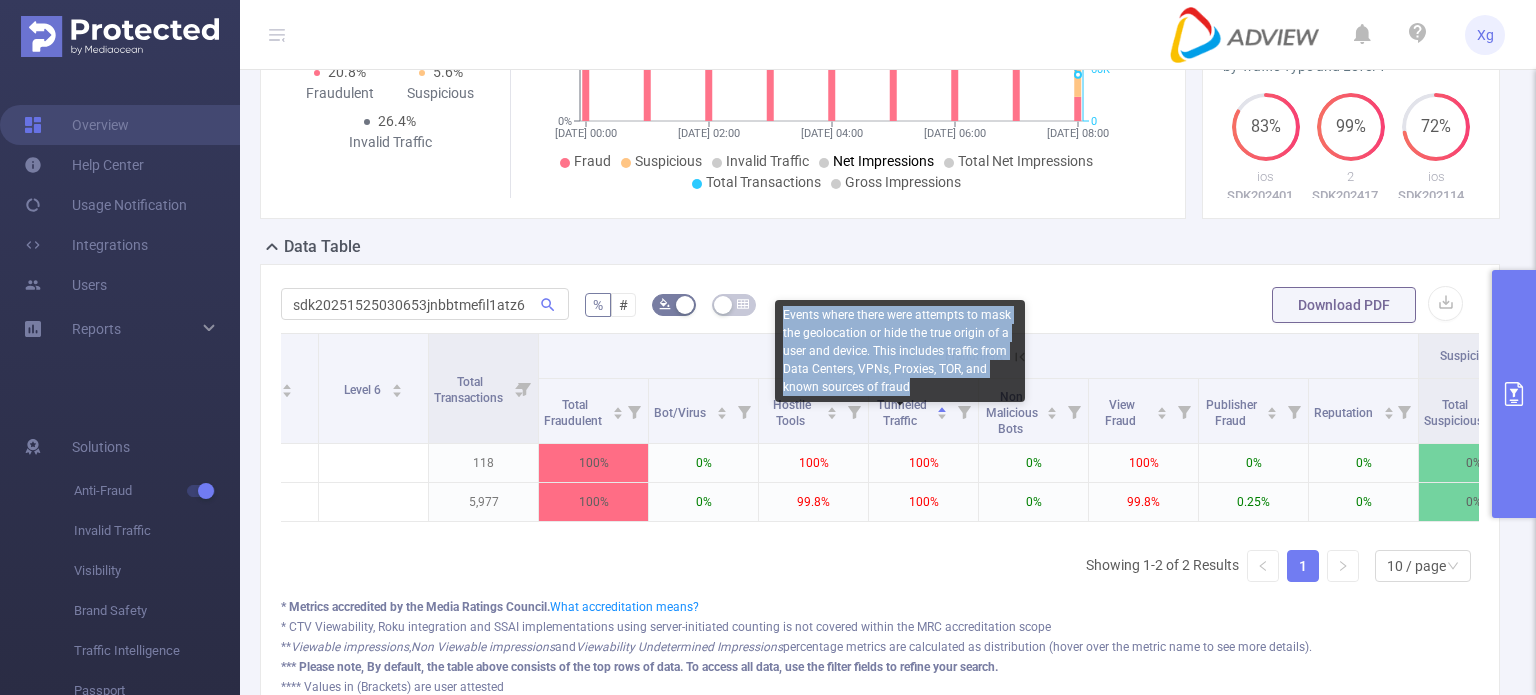 copy on "Events where there were attempts to mask the geolocation or hide the true origin of a user and device. This includes traffic from Data Centers, VPNs, Proxies, TOR, and known sources of fraud" 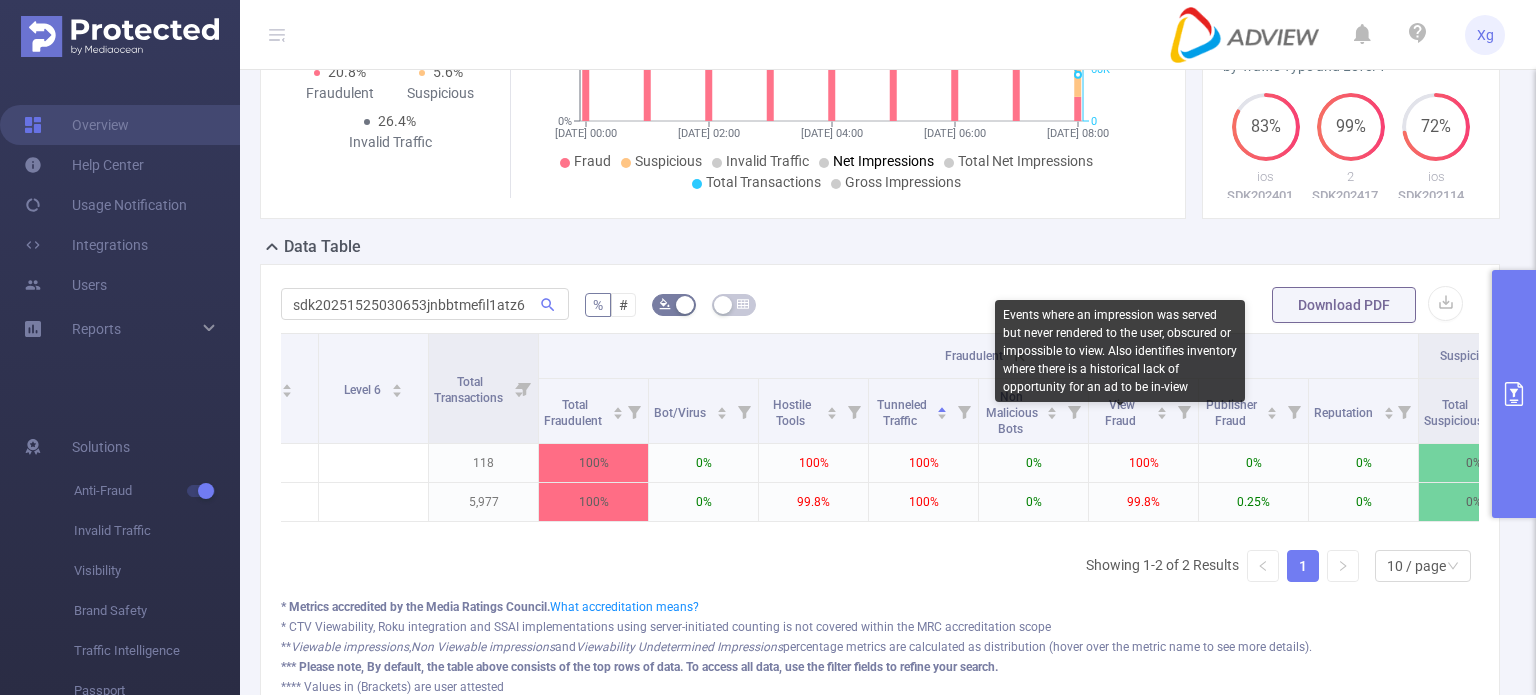 click on "Events where an impression was served but never rendered to the user, obscured or impossible to view. Also identifies inventory where there is a historical lack of opportunity for an ad to be in-view" at bounding box center (1120, 351) 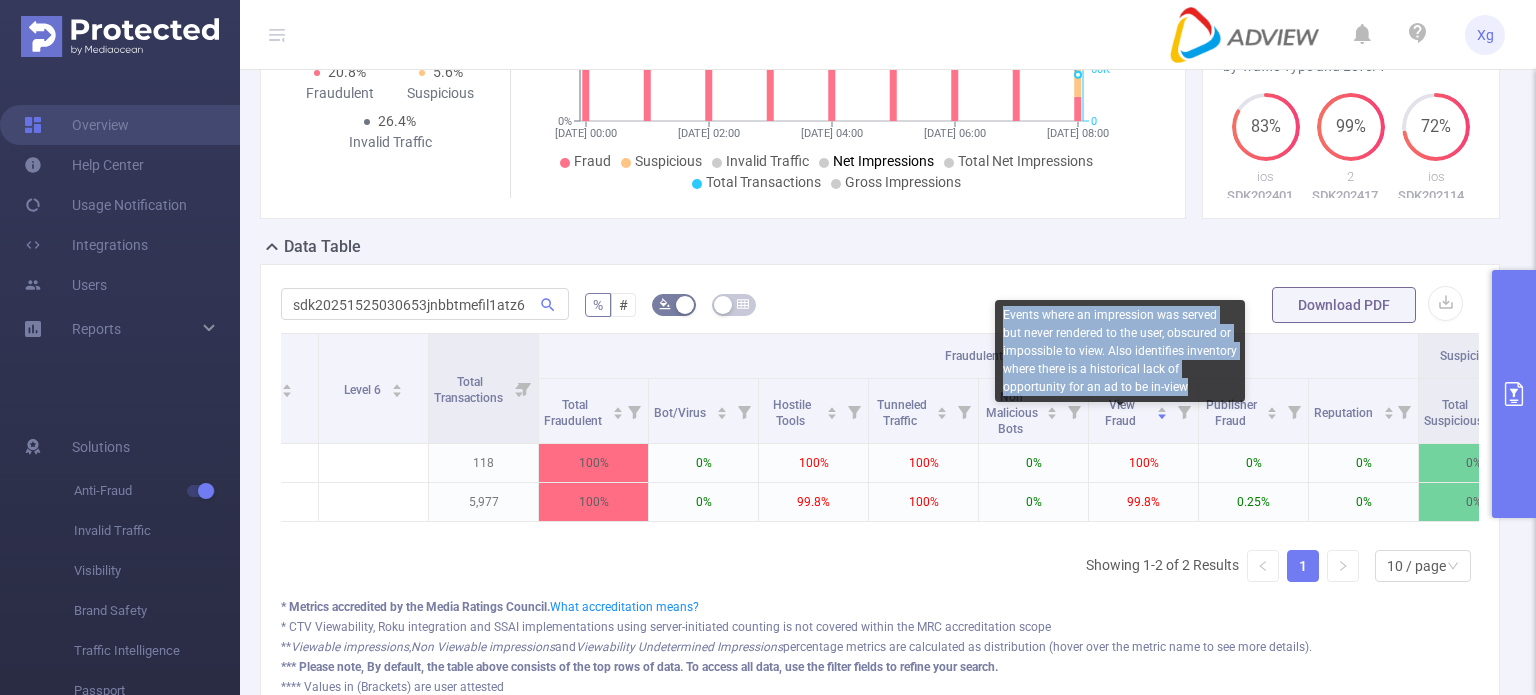 click on "Events where an impression was served but never rendered to the user, obscured or impossible to view. Also identifies inventory where there is a historical lack of opportunity for an ad to be in-view" at bounding box center [1120, 351] 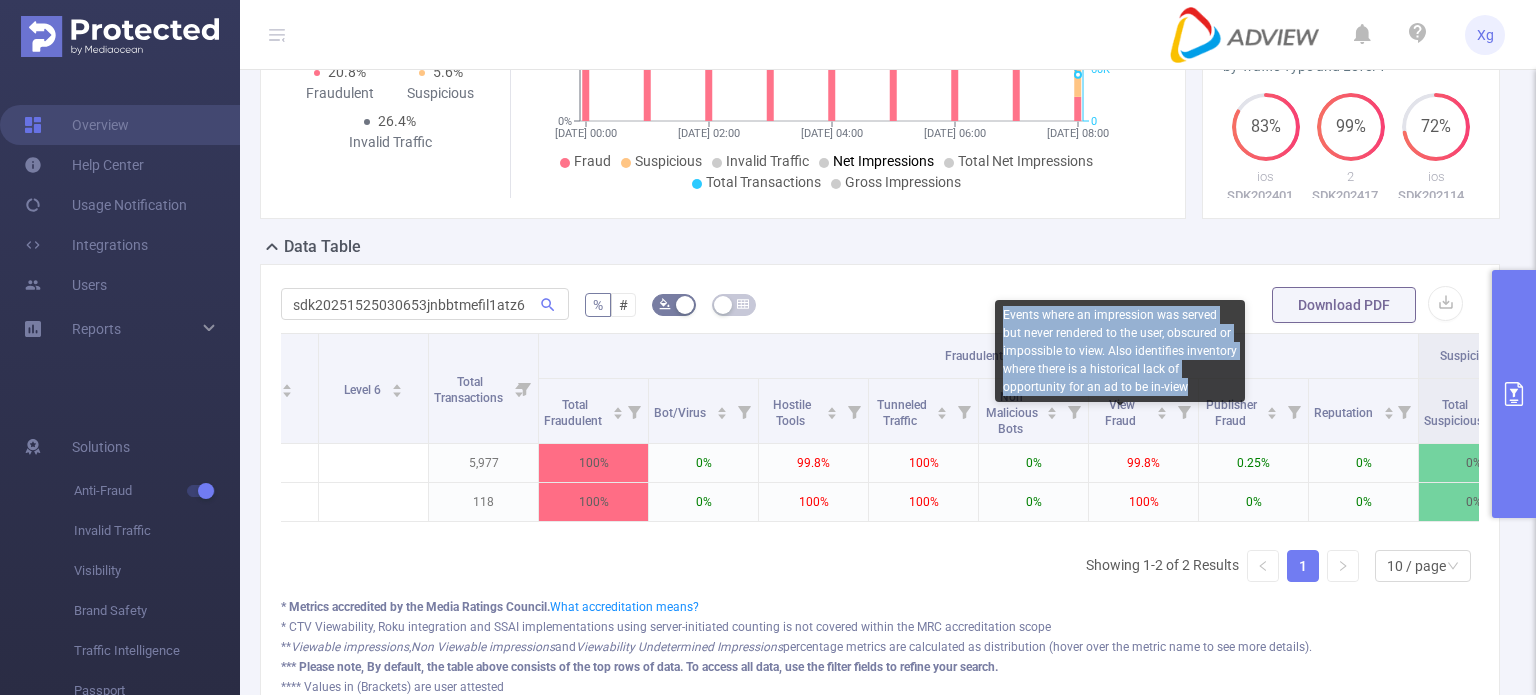 copy on "Events where an impression was served but never rendered to the user, obscured or impossible to view. Also identifies inventory where there is a historical lack of opportunity for an ad to be in-view" 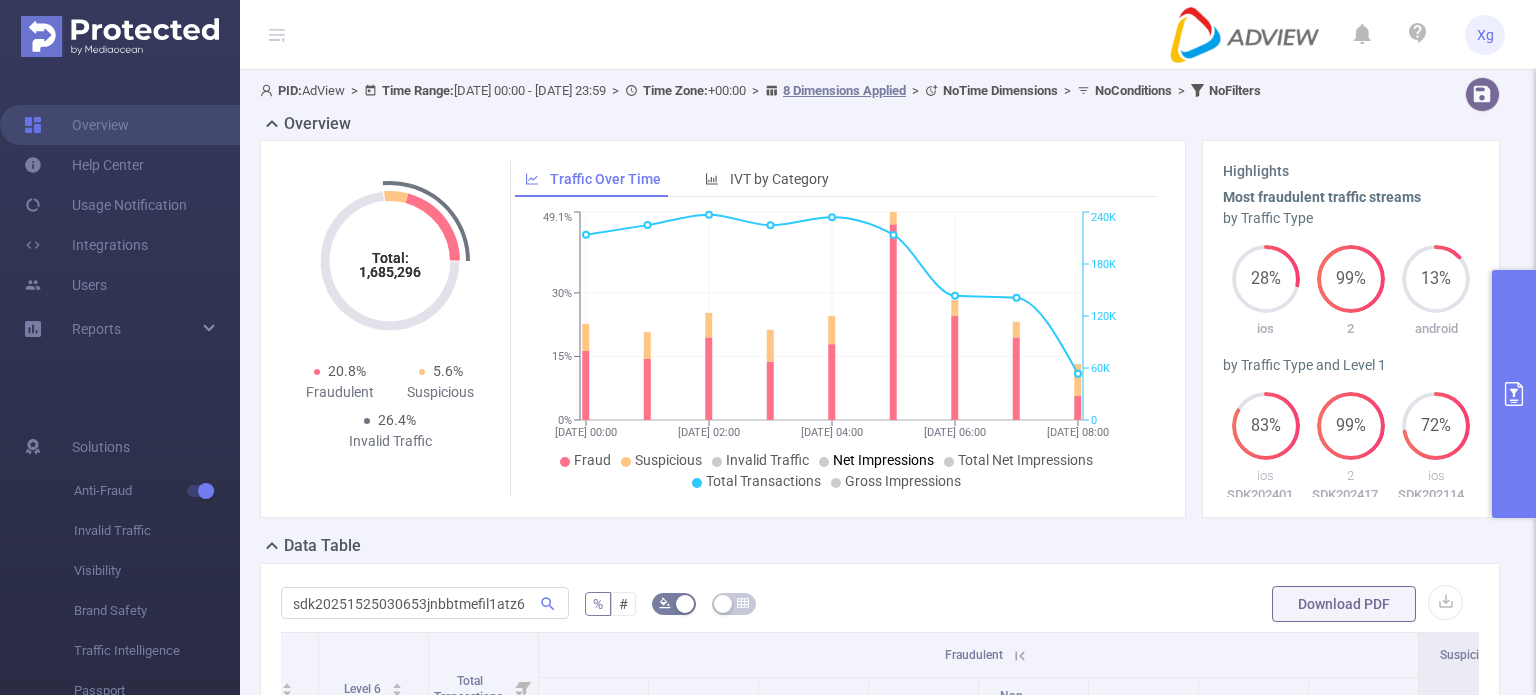 scroll, scrollTop: 0, scrollLeft: 0, axis: both 